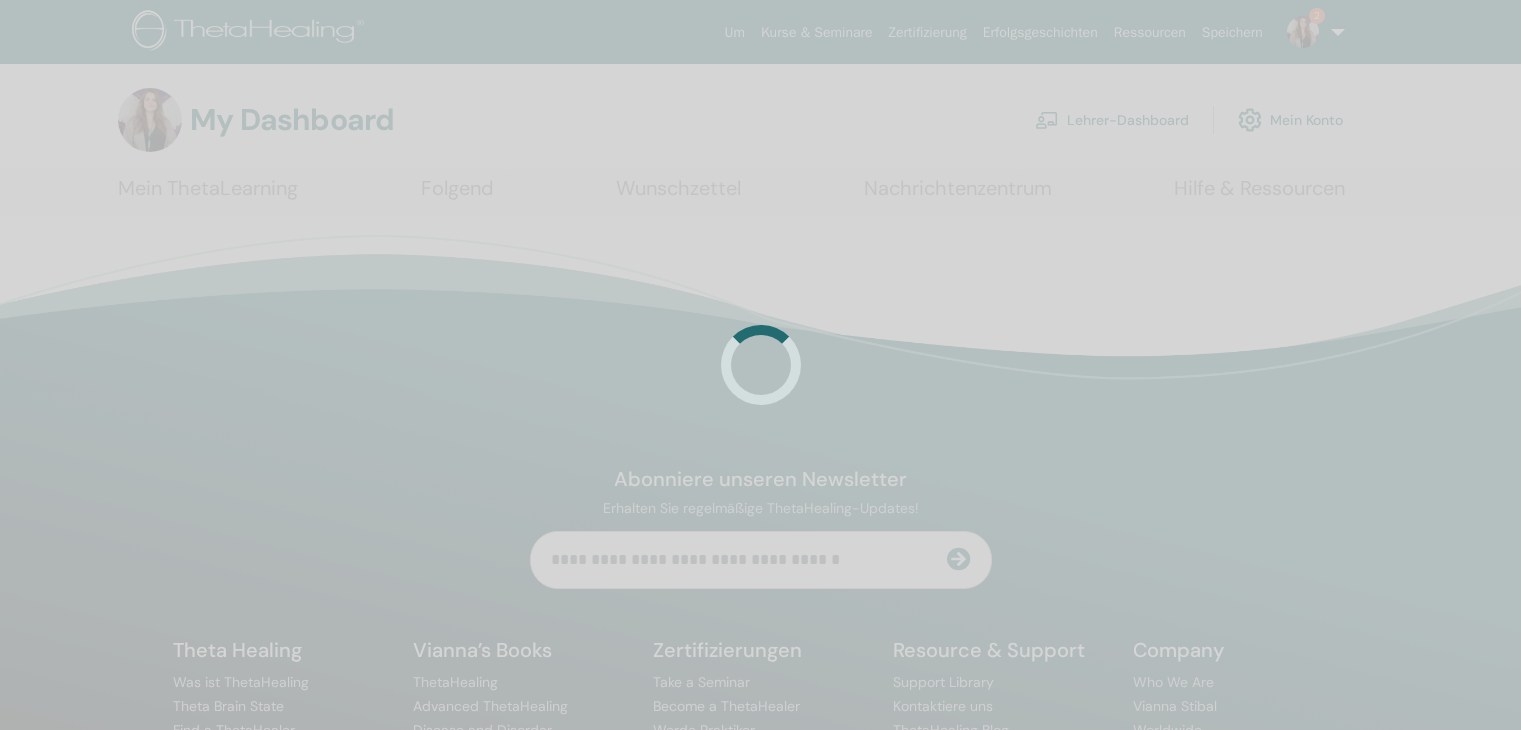 scroll, scrollTop: 0, scrollLeft: 0, axis: both 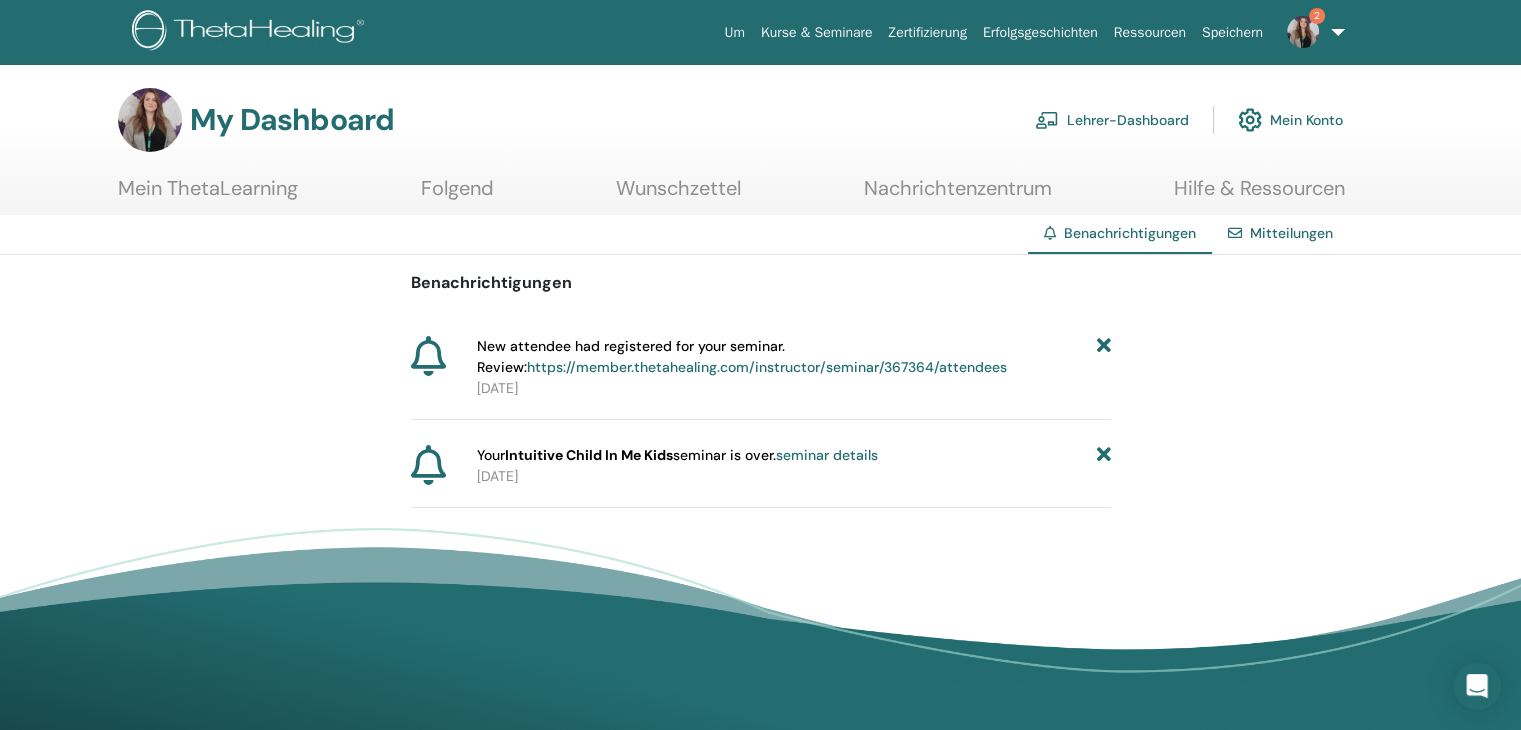 click on "https://member.thetahealing.com/instructor/seminar/367364/attendees" at bounding box center (767, 367) 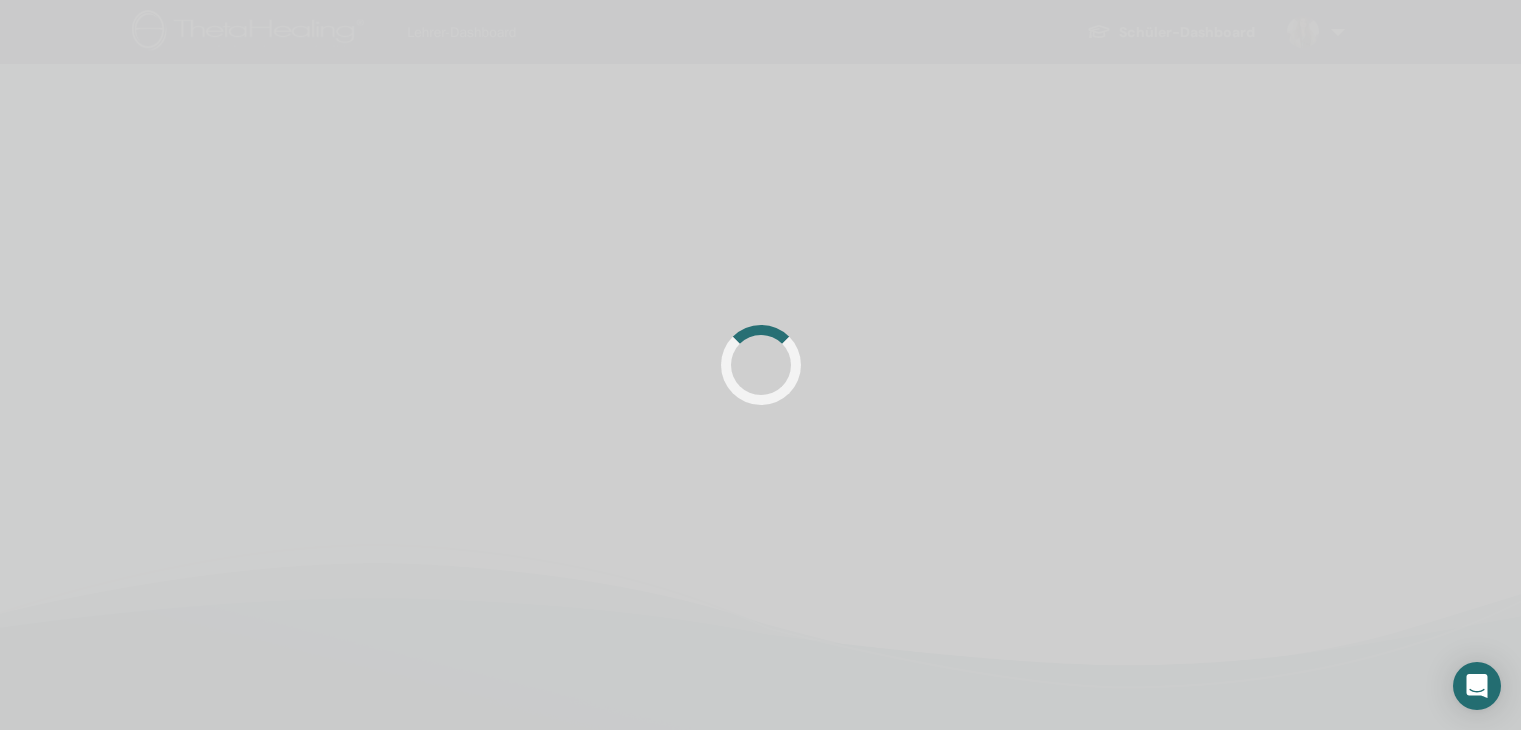 scroll, scrollTop: 0, scrollLeft: 0, axis: both 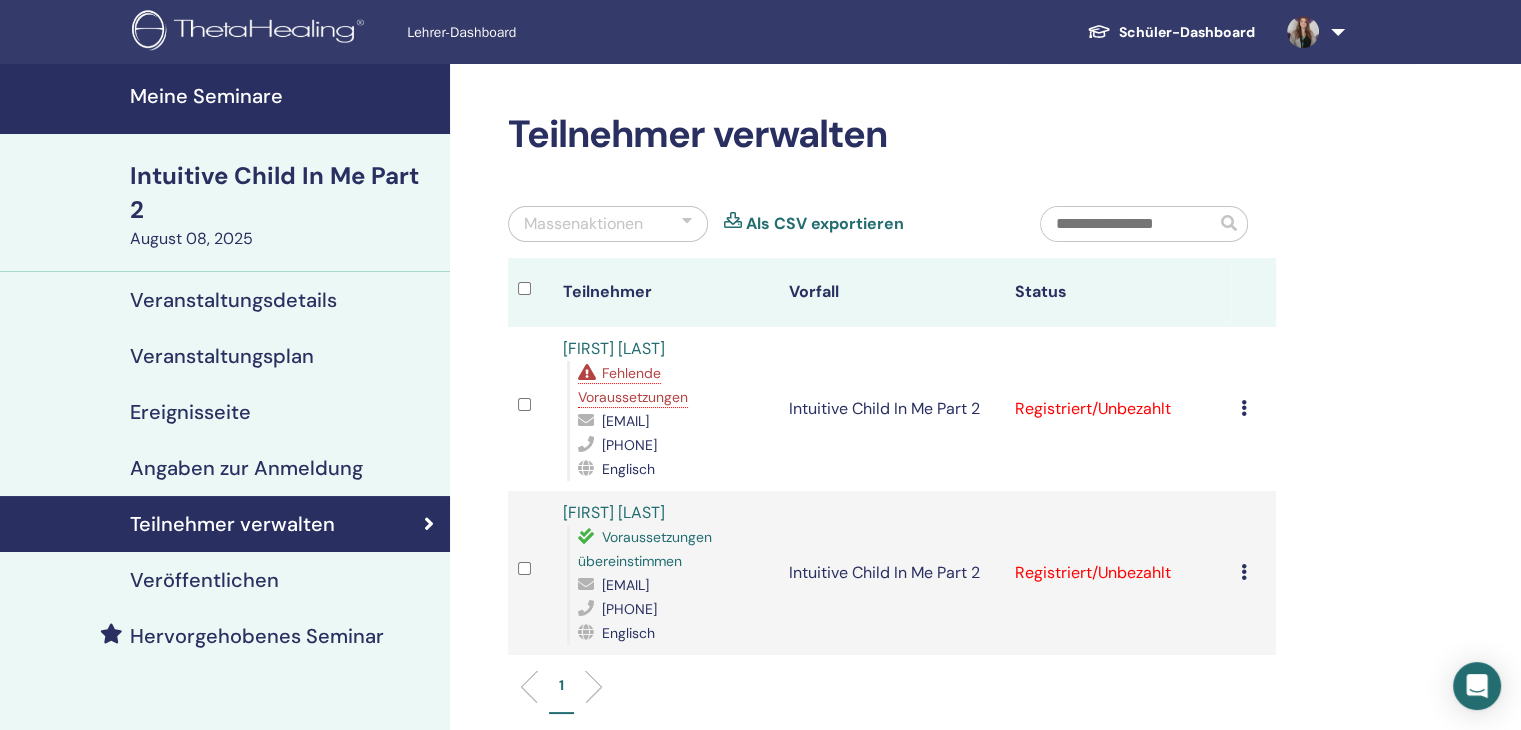 click at bounding box center (1312, 32) 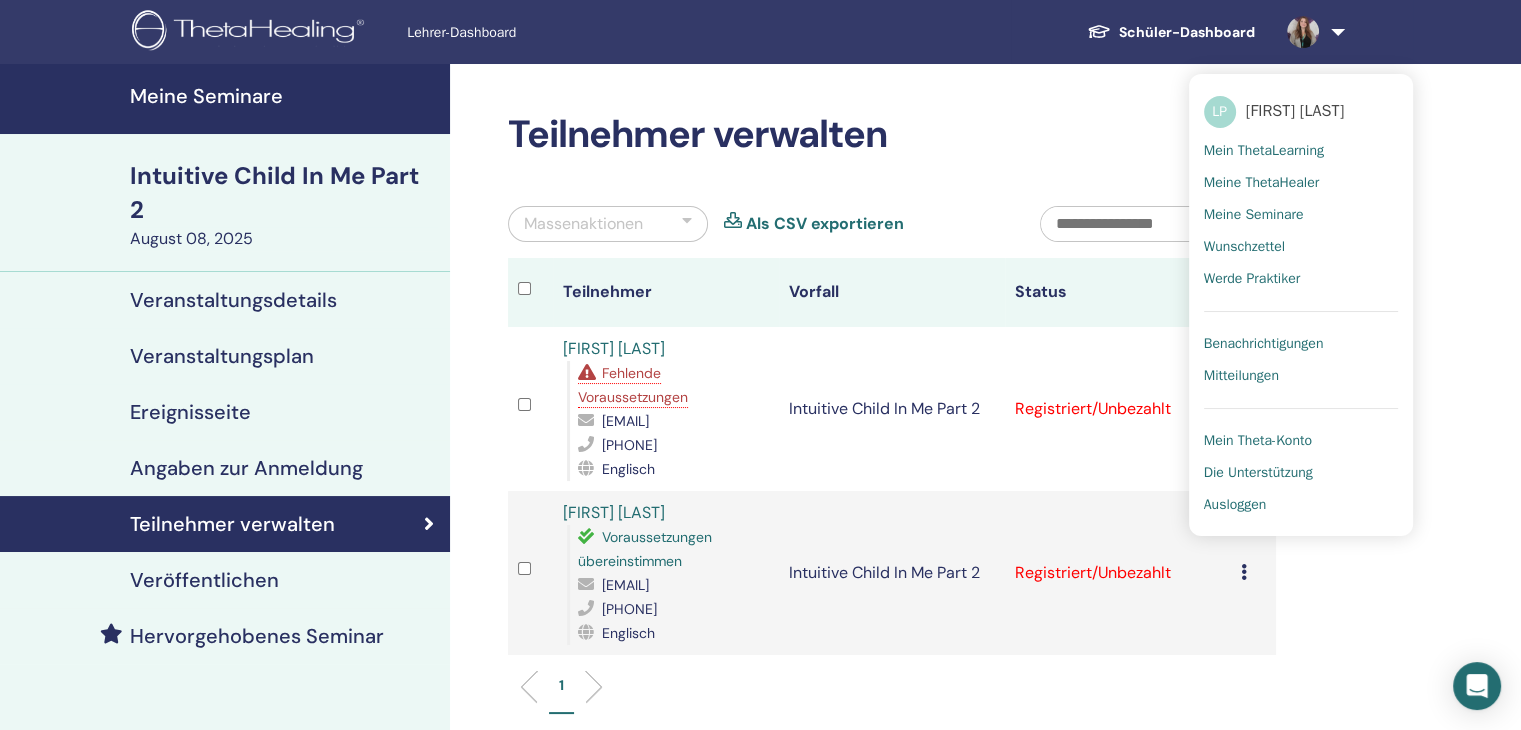 click on "Benachrichtigungen" at bounding box center [1264, 344] 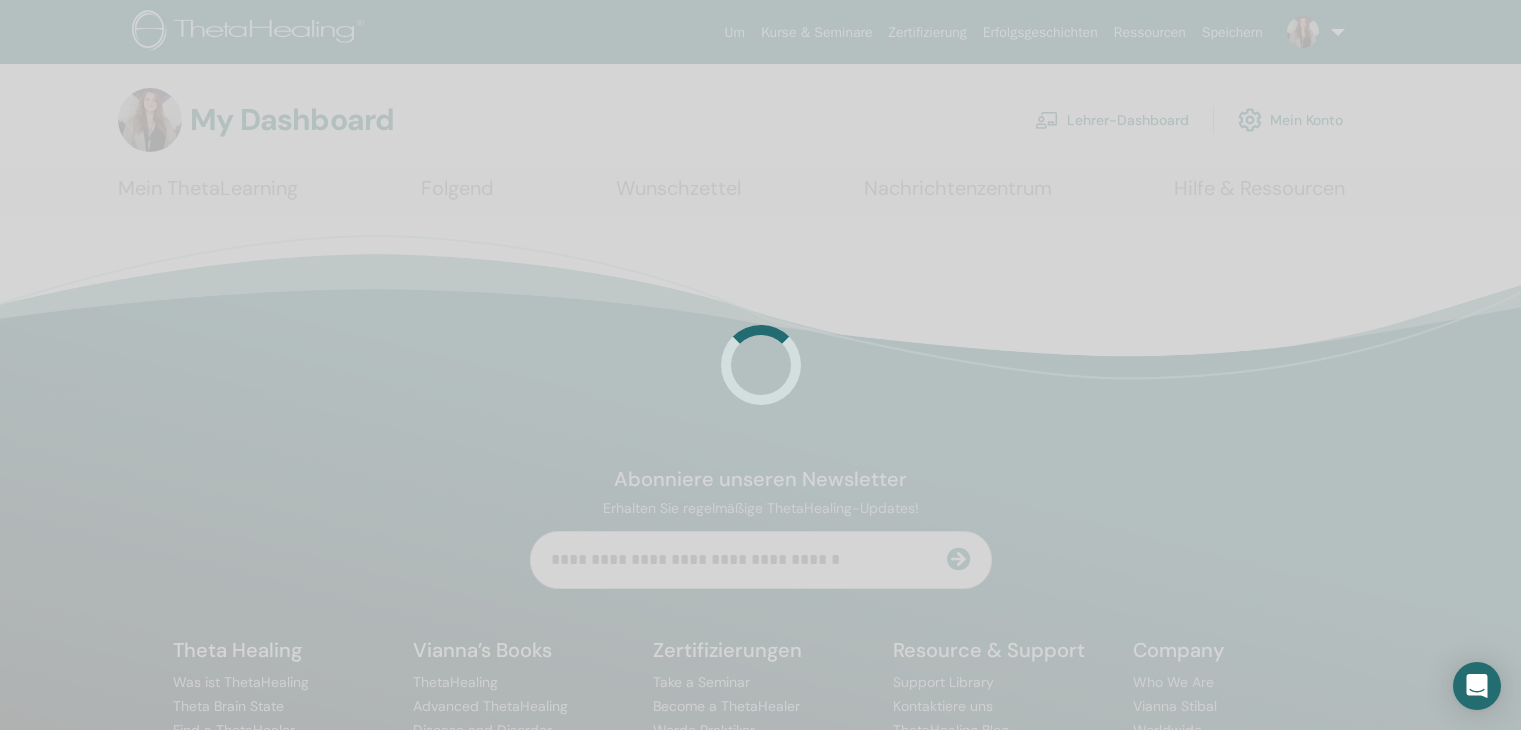 scroll, scrollTop: 0, scrollLeft: 0, axis: both 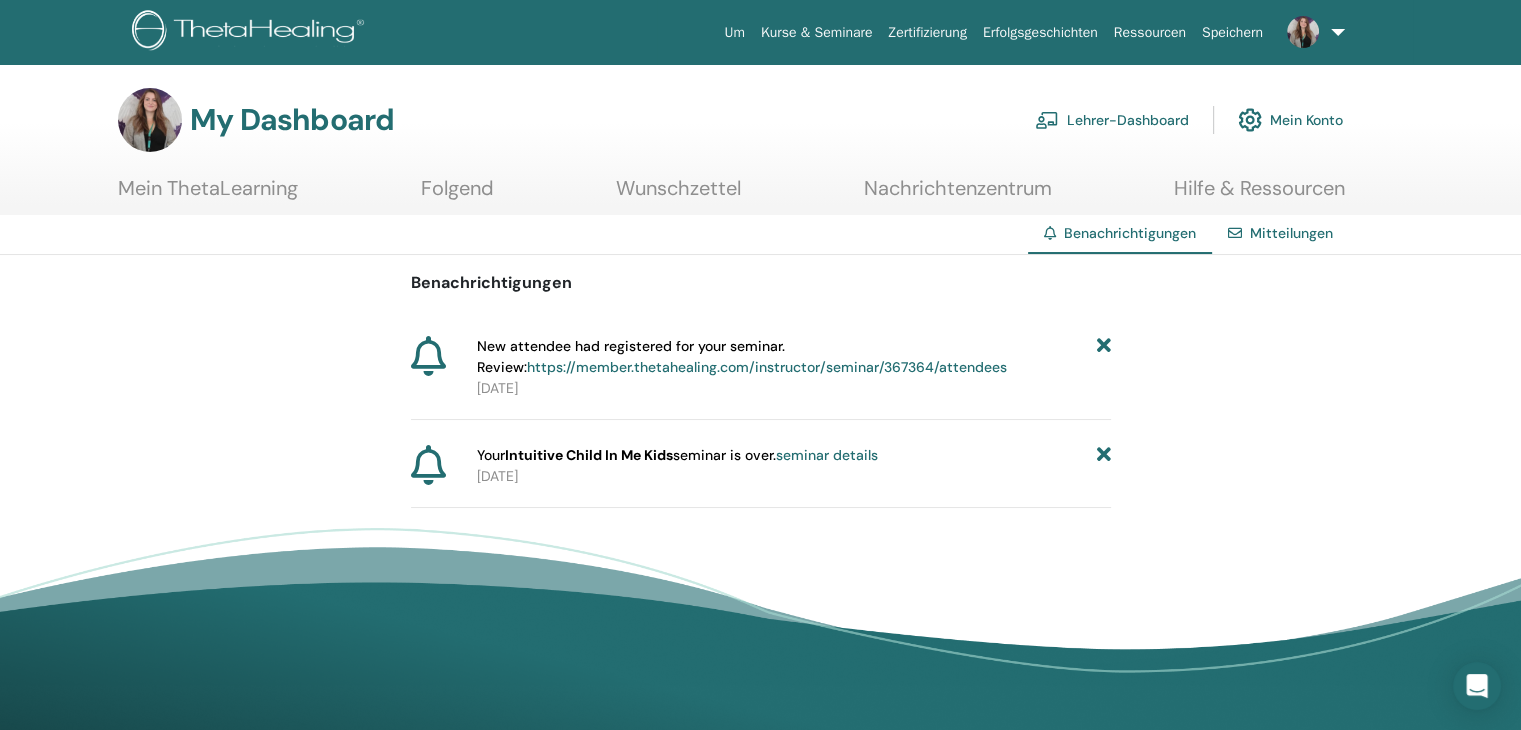 click on "seminar details" at bounding box center (827, 455) 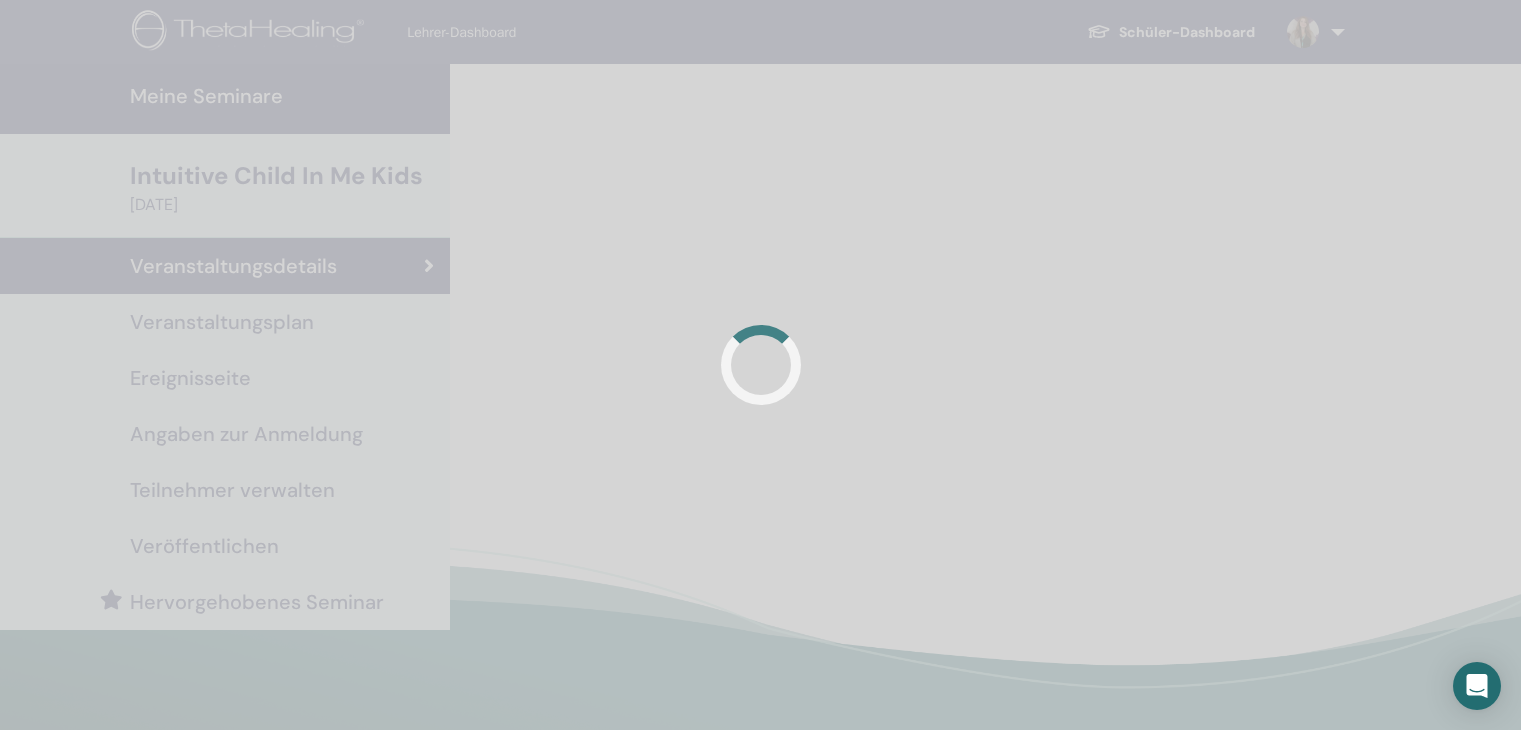 scroll, scrollTop: 0, scrollLeft: 0, axis: both 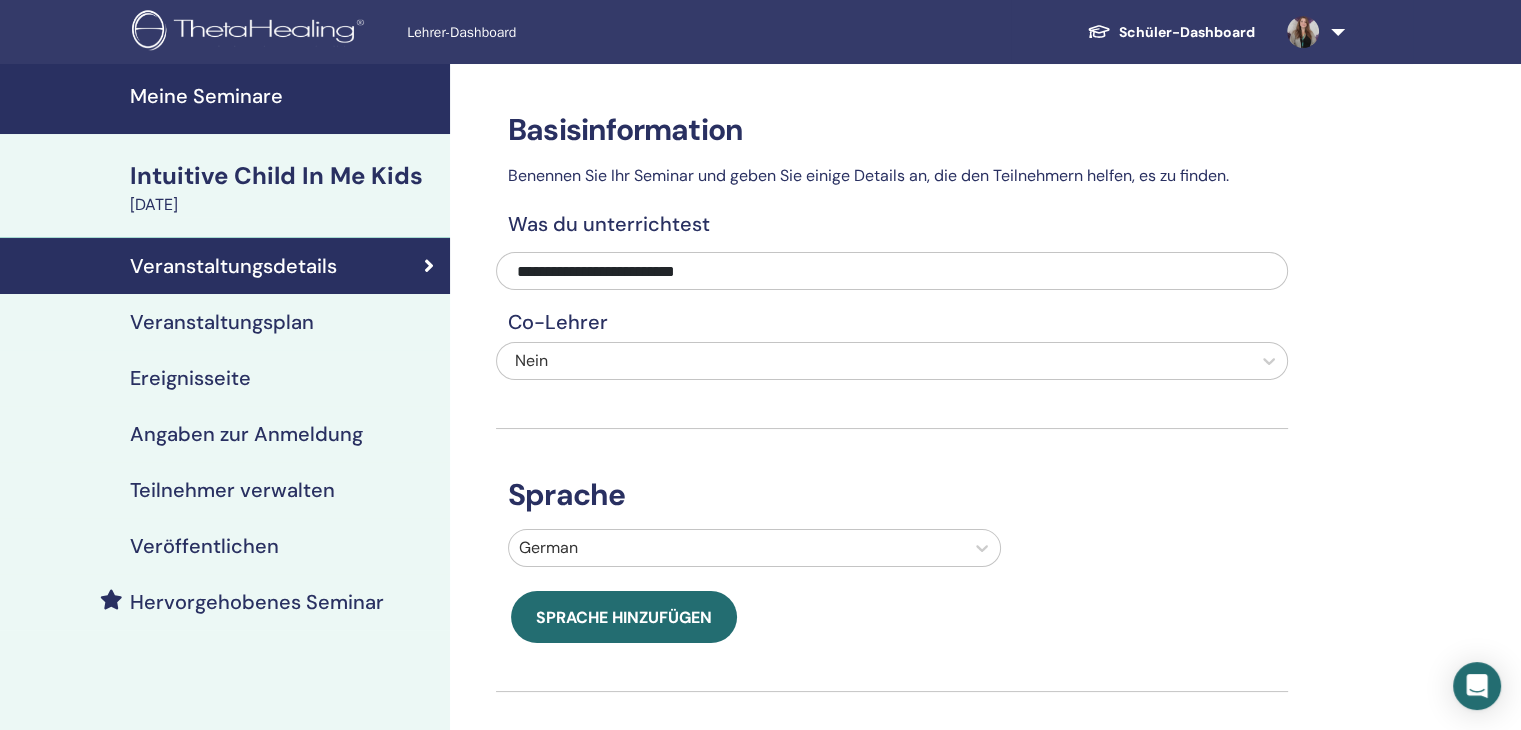click on "Intuitive Child In Me Kids" at bounding box center (284, 176) 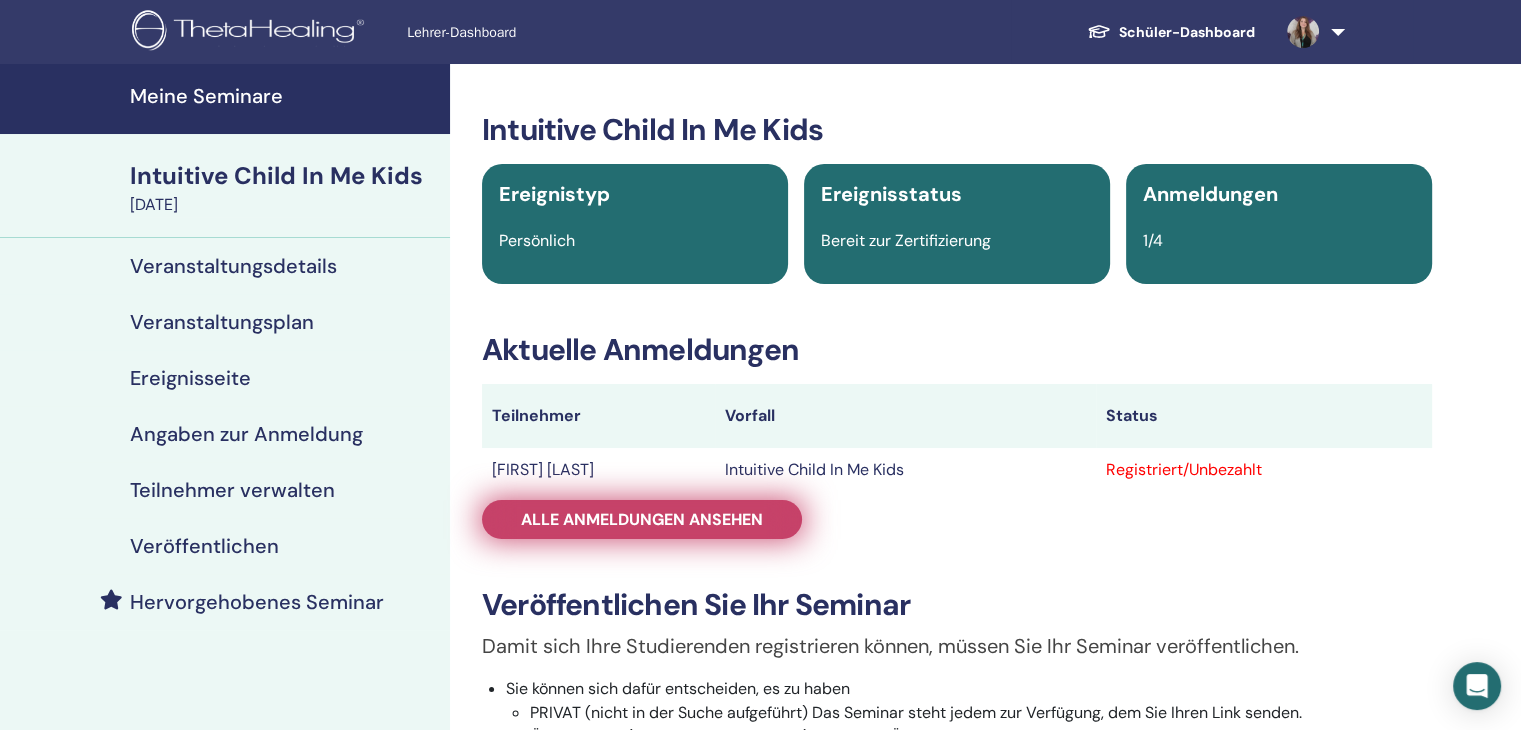 click on "Alle Anmeldungen ansehen" at bounding box center [642, 519] 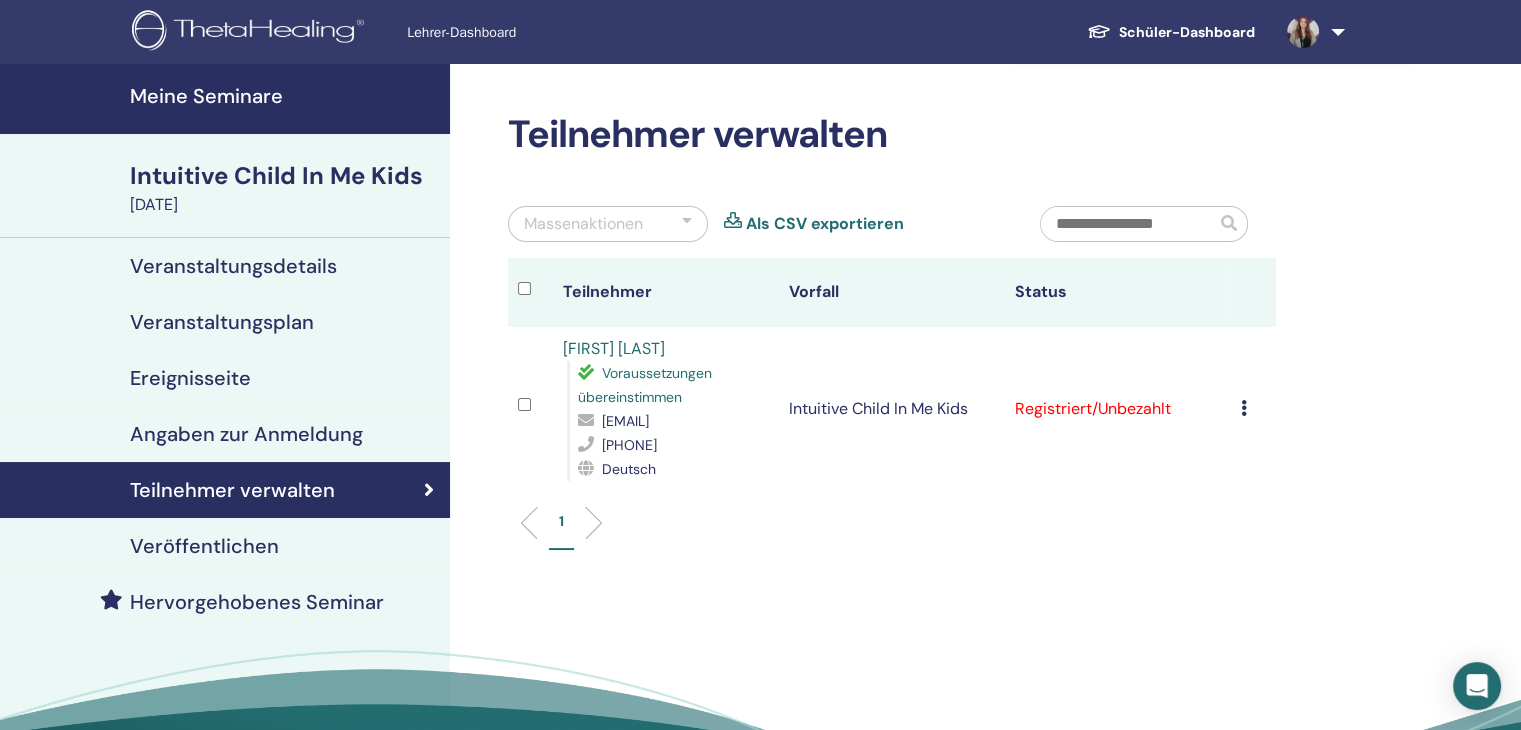click at bounding box center (1244, 408) 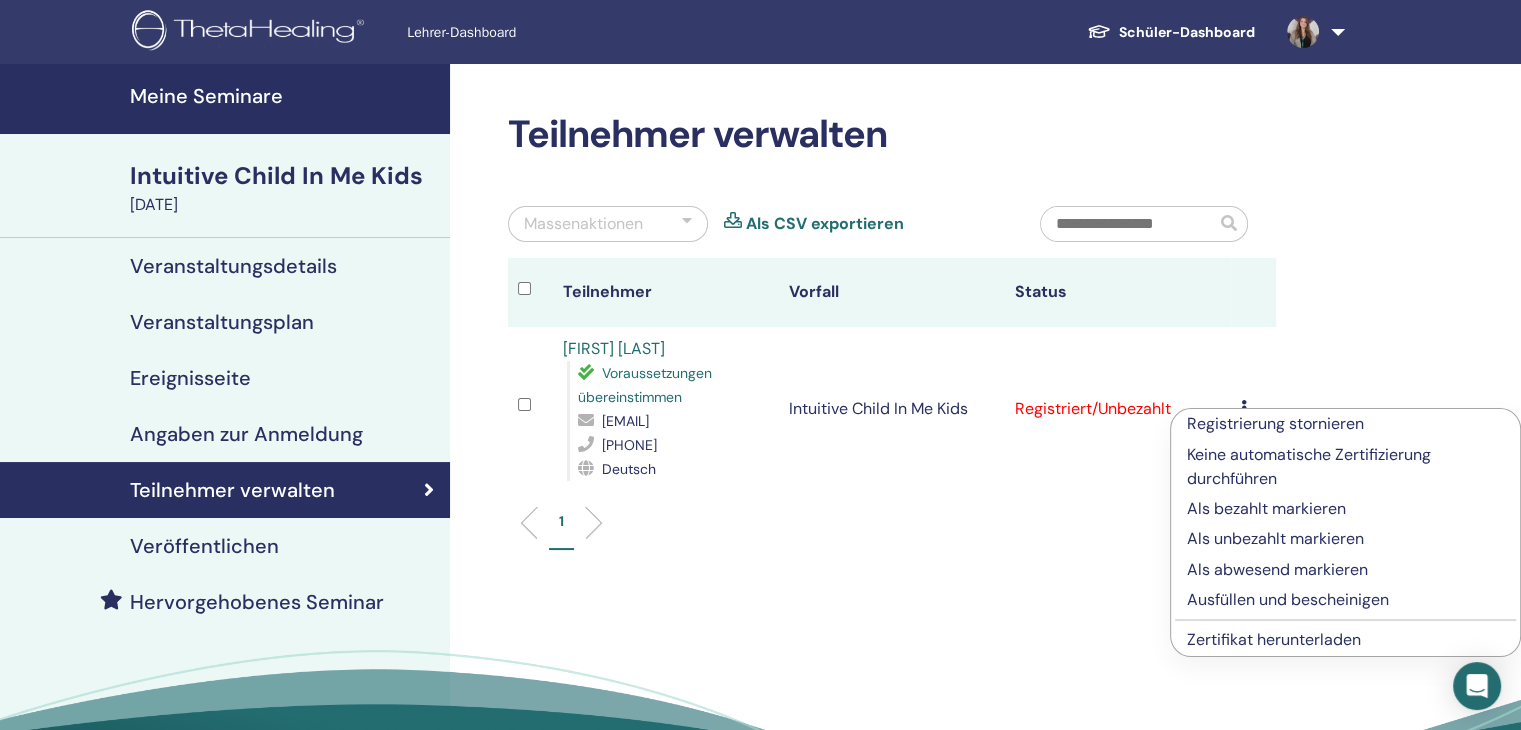 click on "Ausfüllen und bescheinigen" at bounding box center (1345, 600) 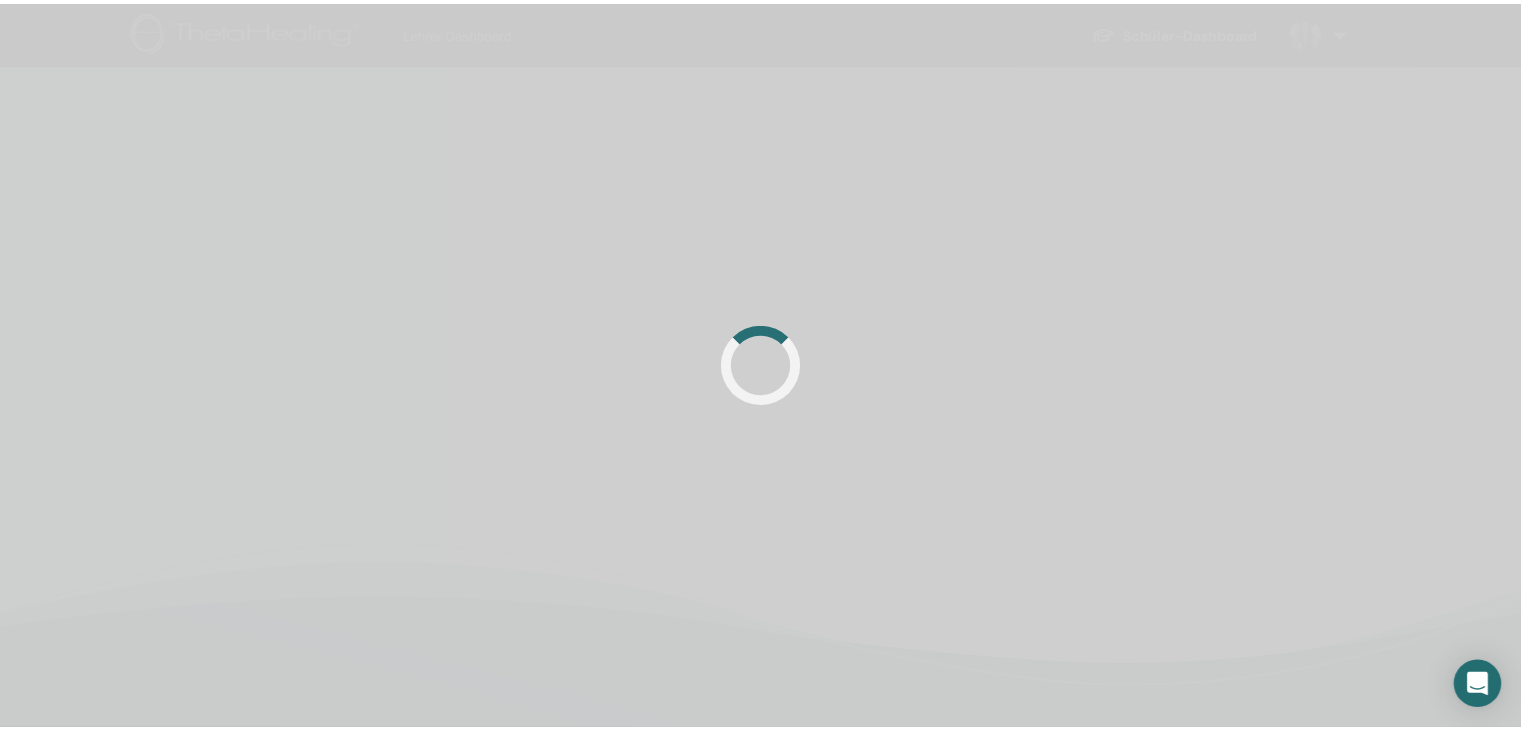 scroll, scrollTop: 0, scrollLeft: 0, axis: both 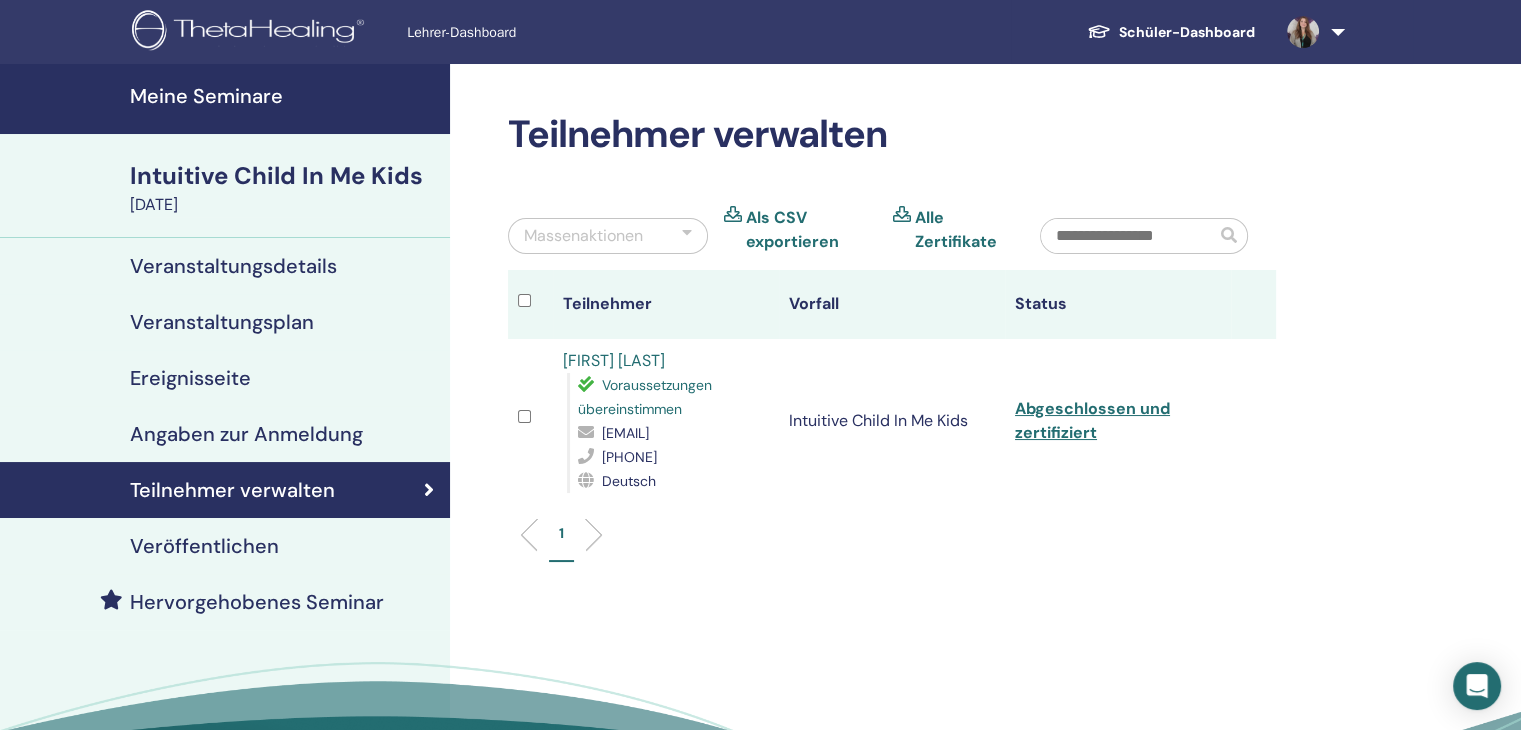 click at bounding box center (1312, 32) 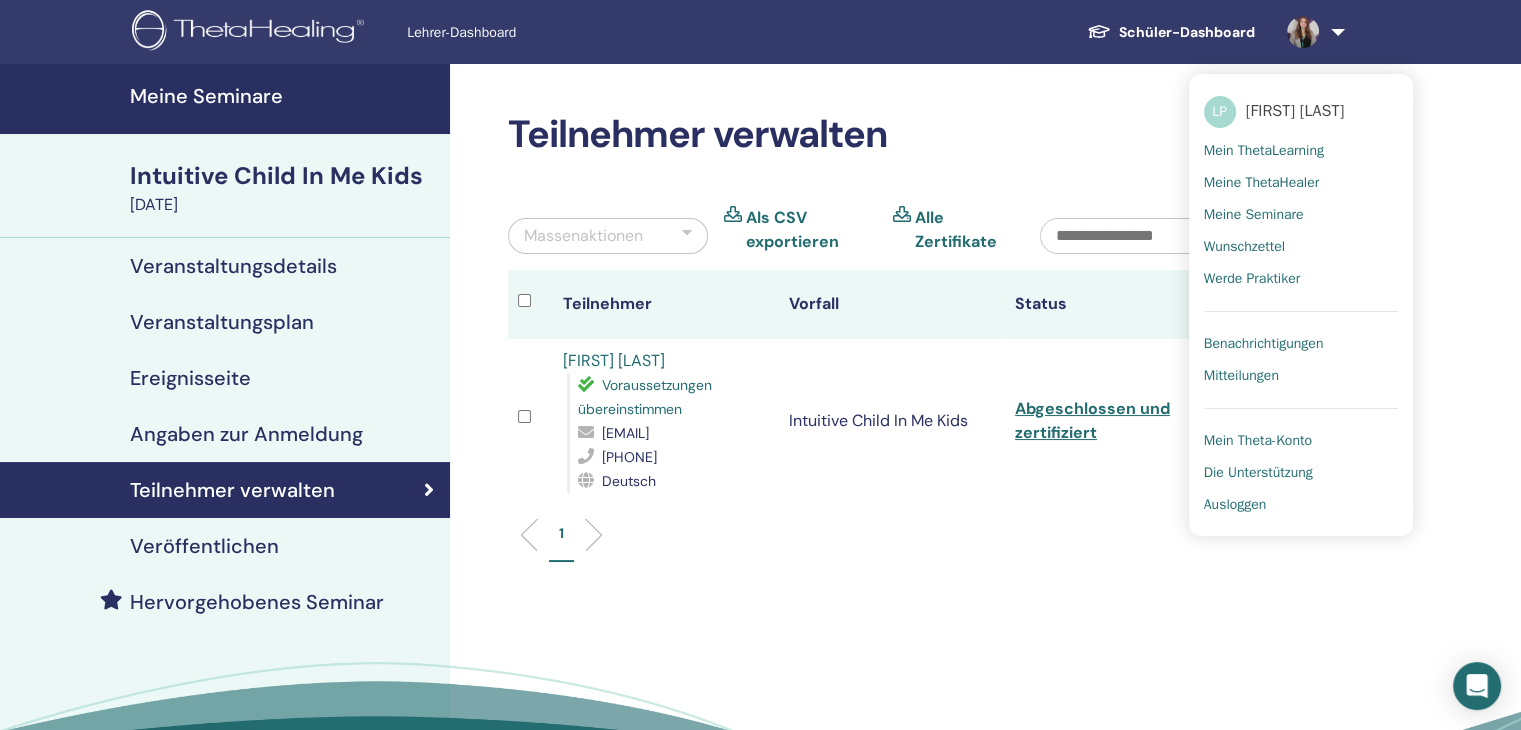 click on "Benachrichtigungen" at bounding box center [1264, 344] 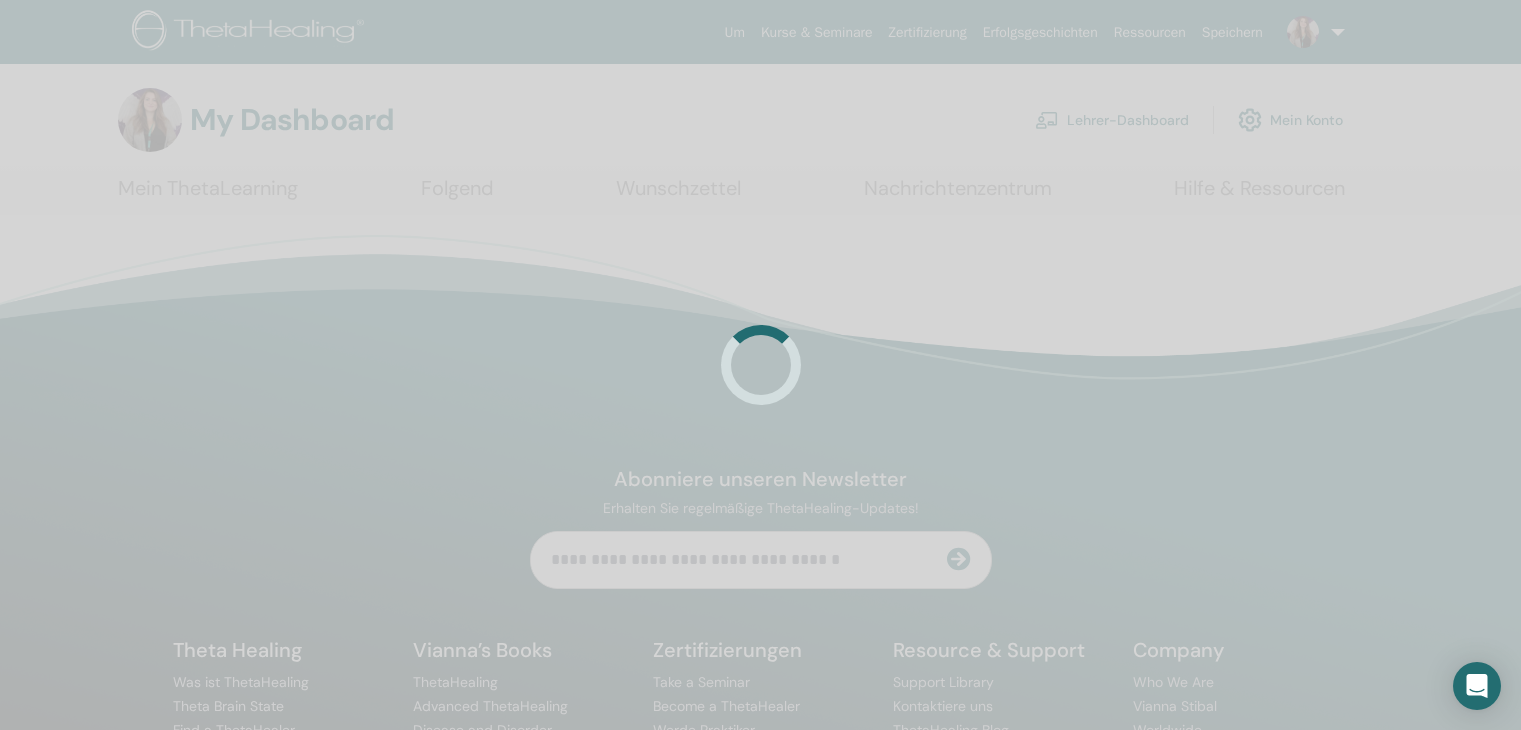 scroll, scrollTop: 0, scrollLeft: 0, axis: both 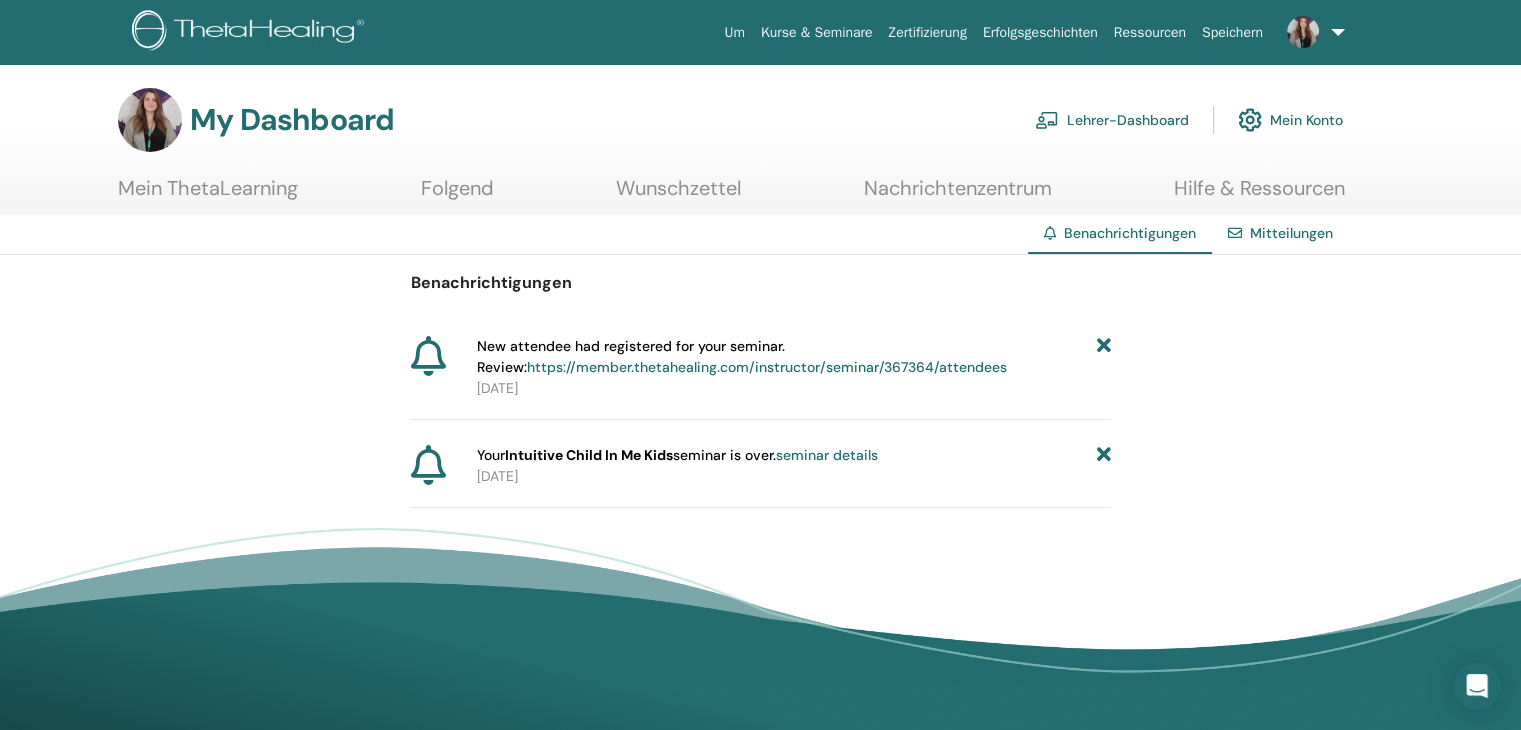 click on "https://member.thetahealing.com/instructor/seminar/367364/attendees" at bounding box center [767, 367] 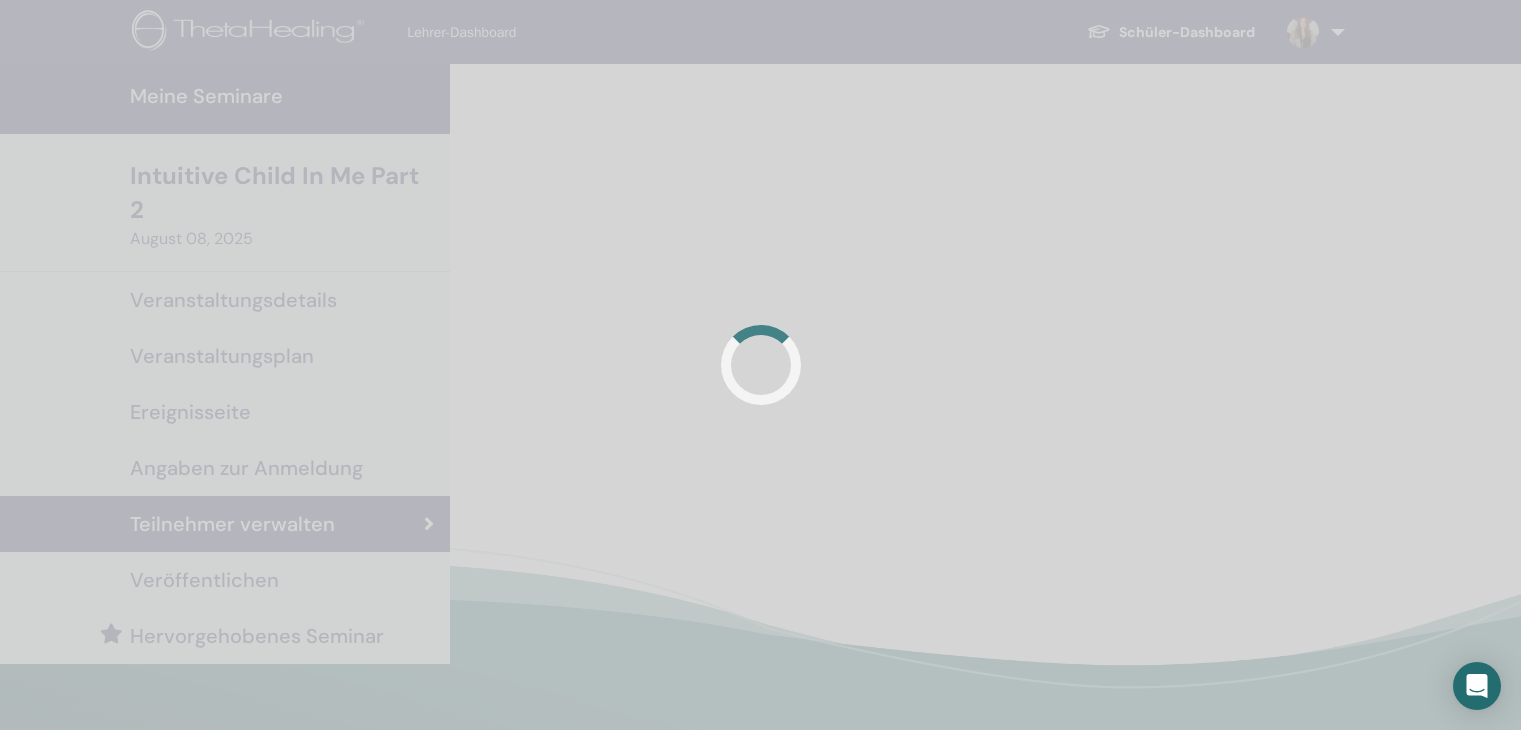 scroll, scrollTop: 0, scrollLeft: 0, axis: both 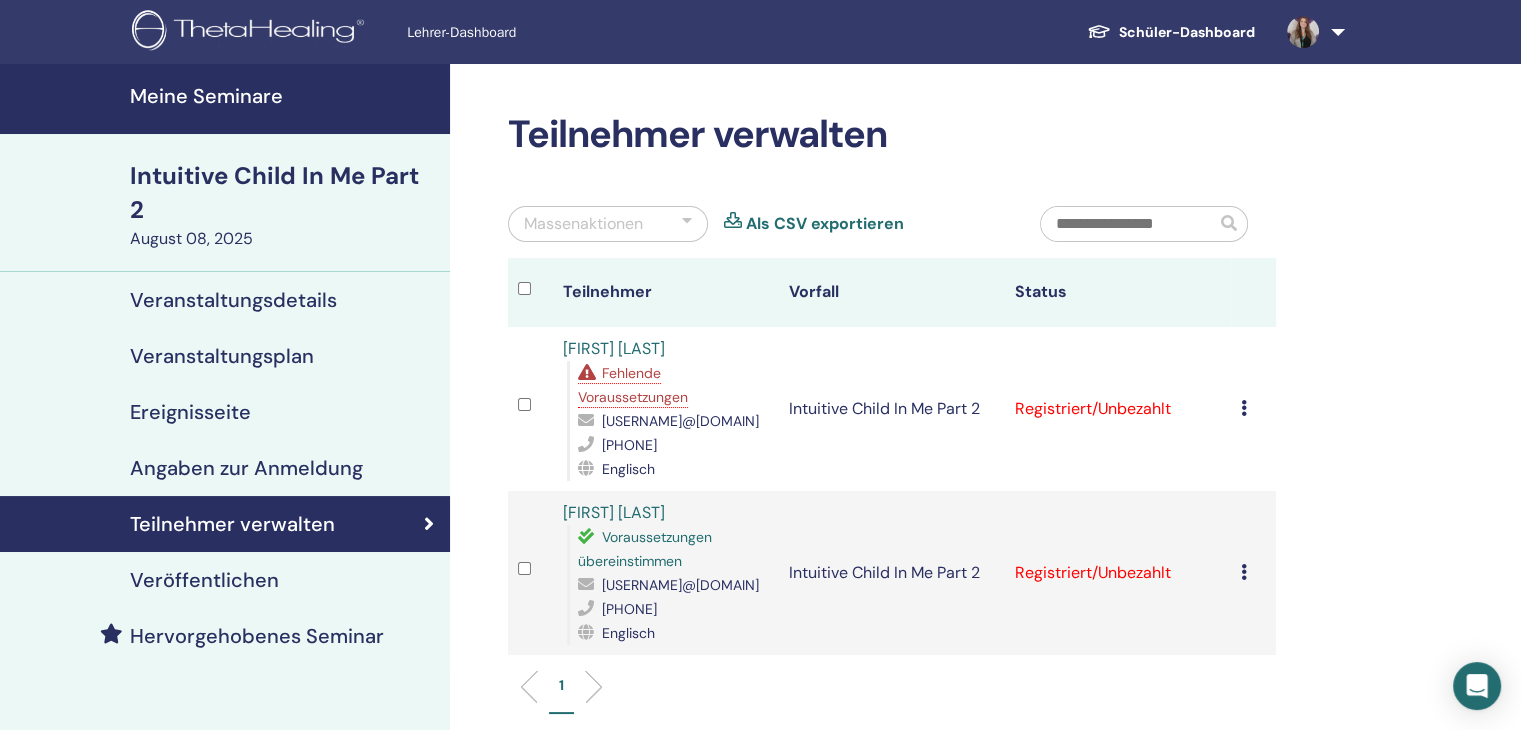 click at bounding box center [1244, 572] 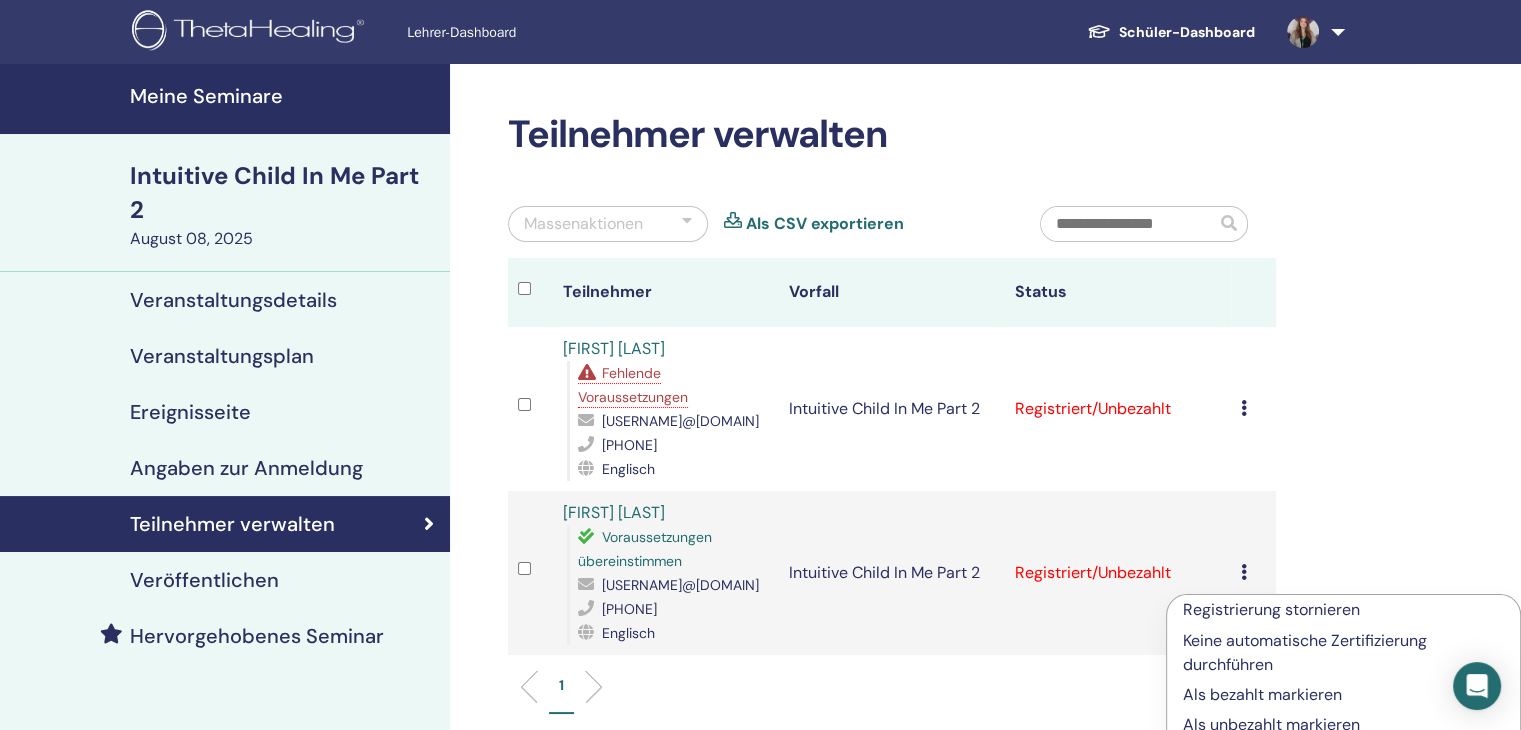scroll, scrollTop: 300, scrollLeft: 0, axis: vertical 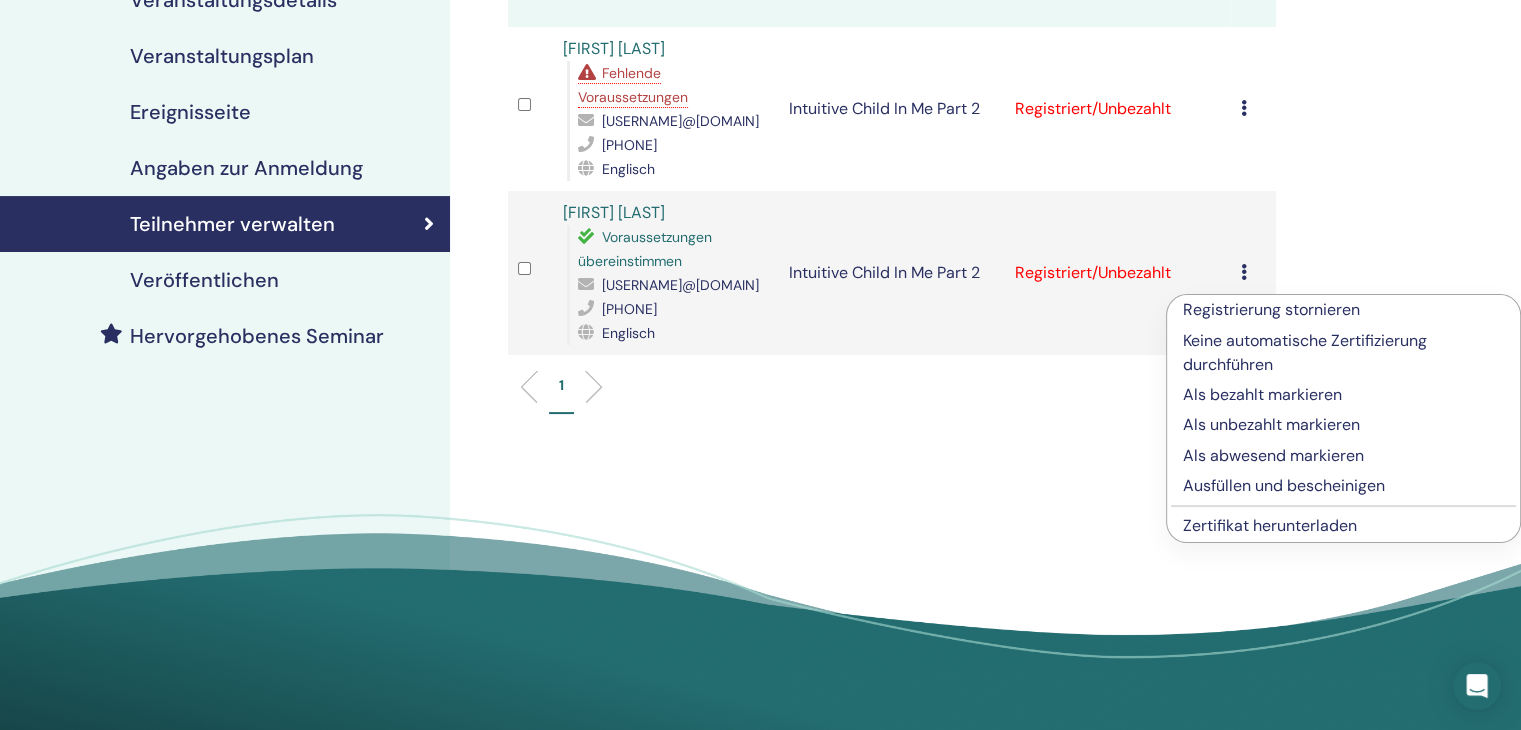 click on "Ausfüllen und bescheinigen" at bounding box center [1343, 486] 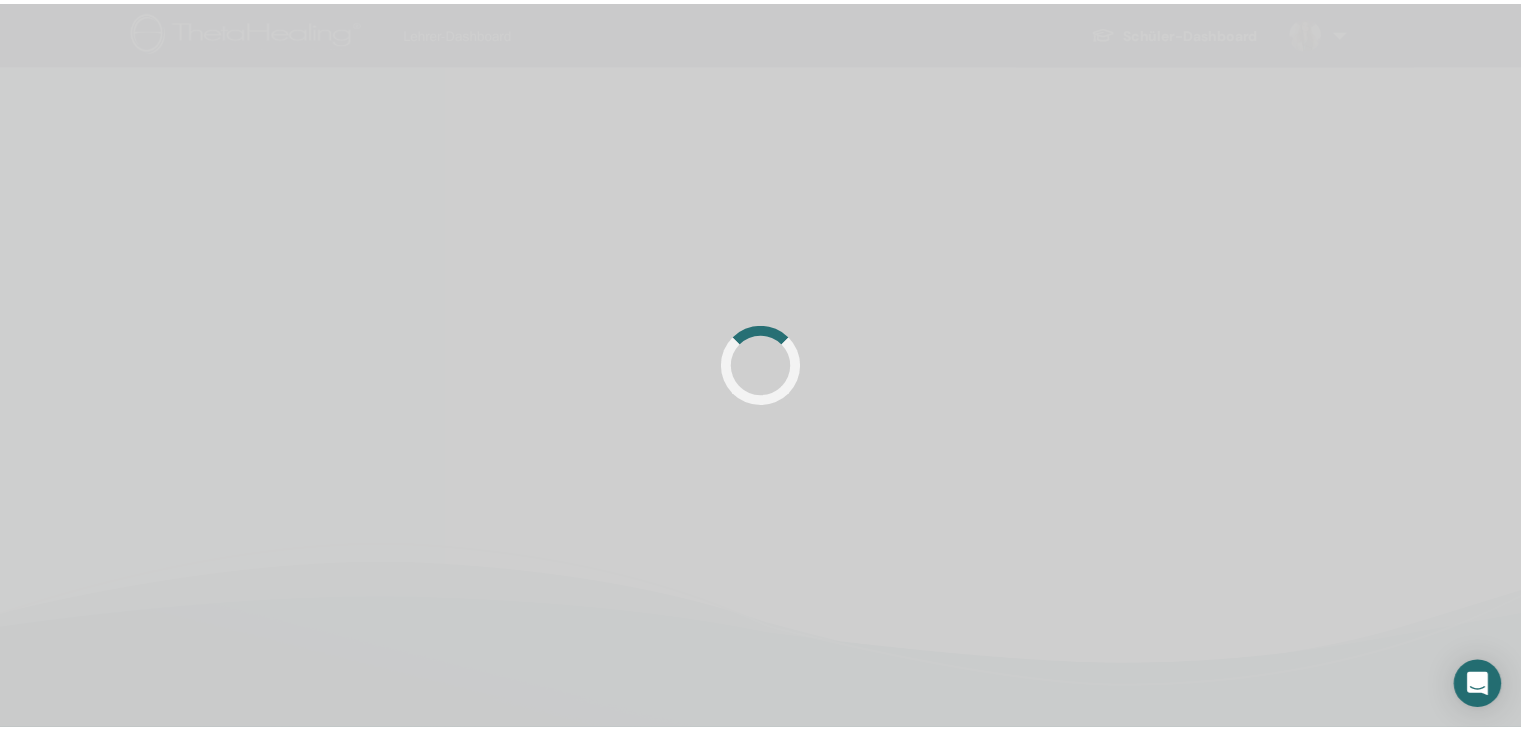 scroll, scrollTop: 0, scrollLeft: 0, axis: both 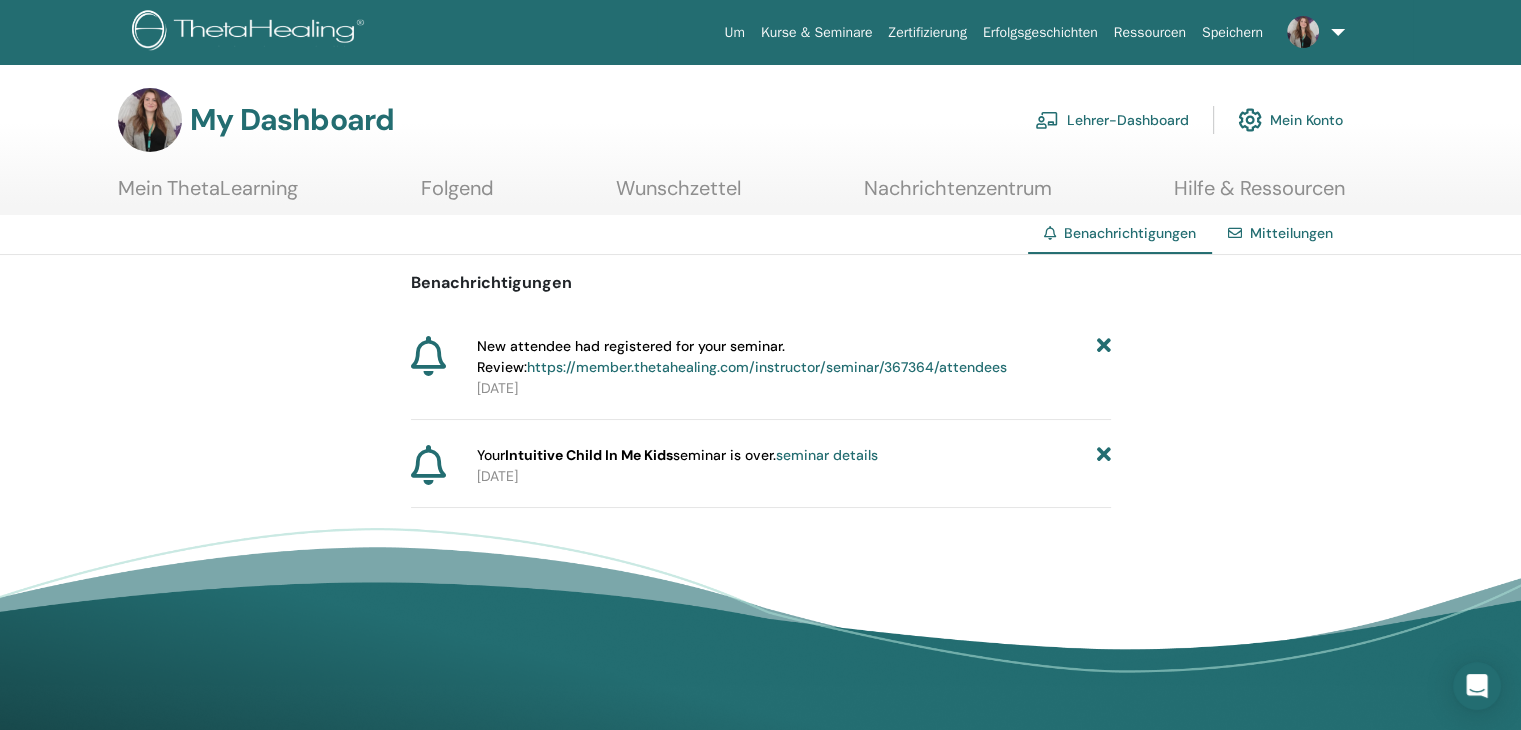 click at bounding box center (1103, 357) 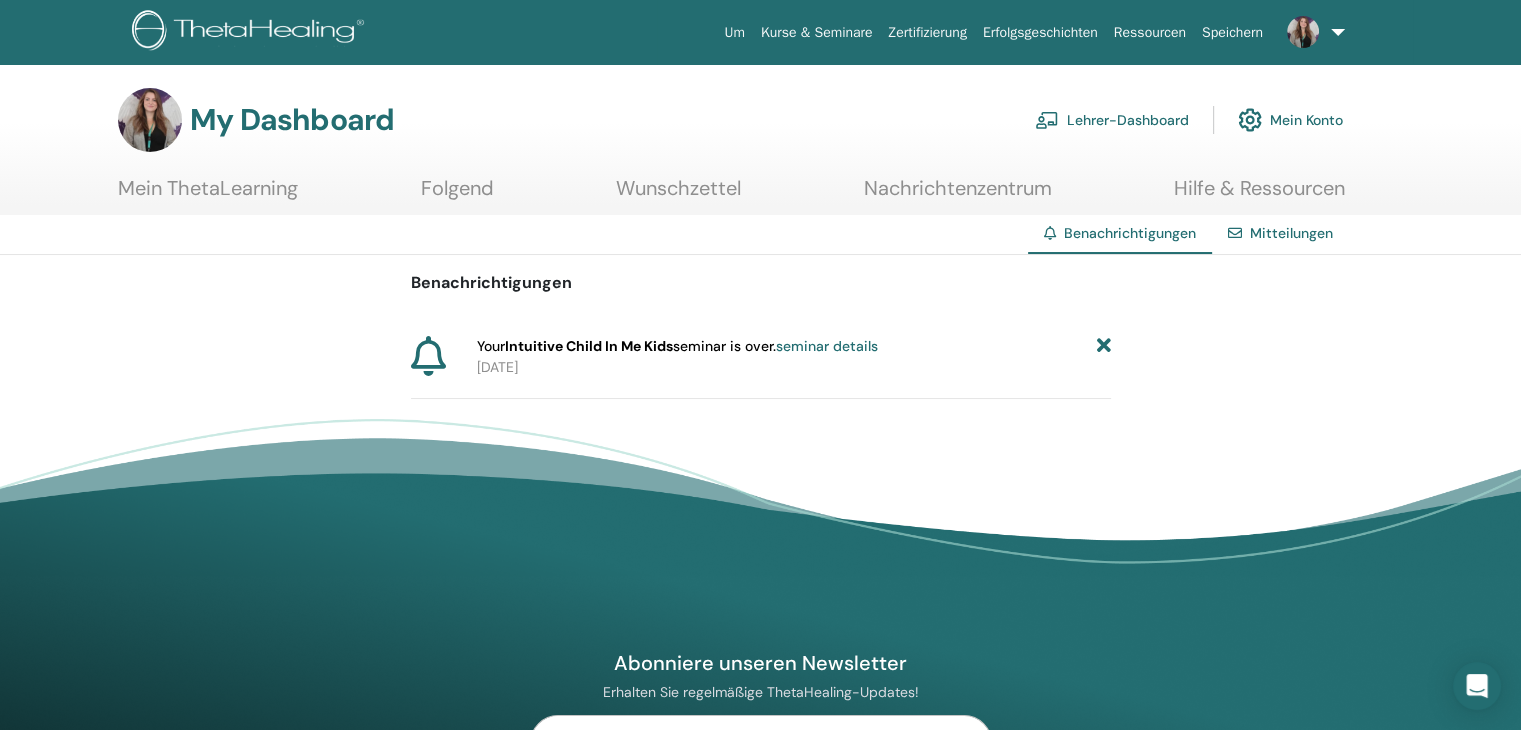 click at bounding box center (1103, 346) 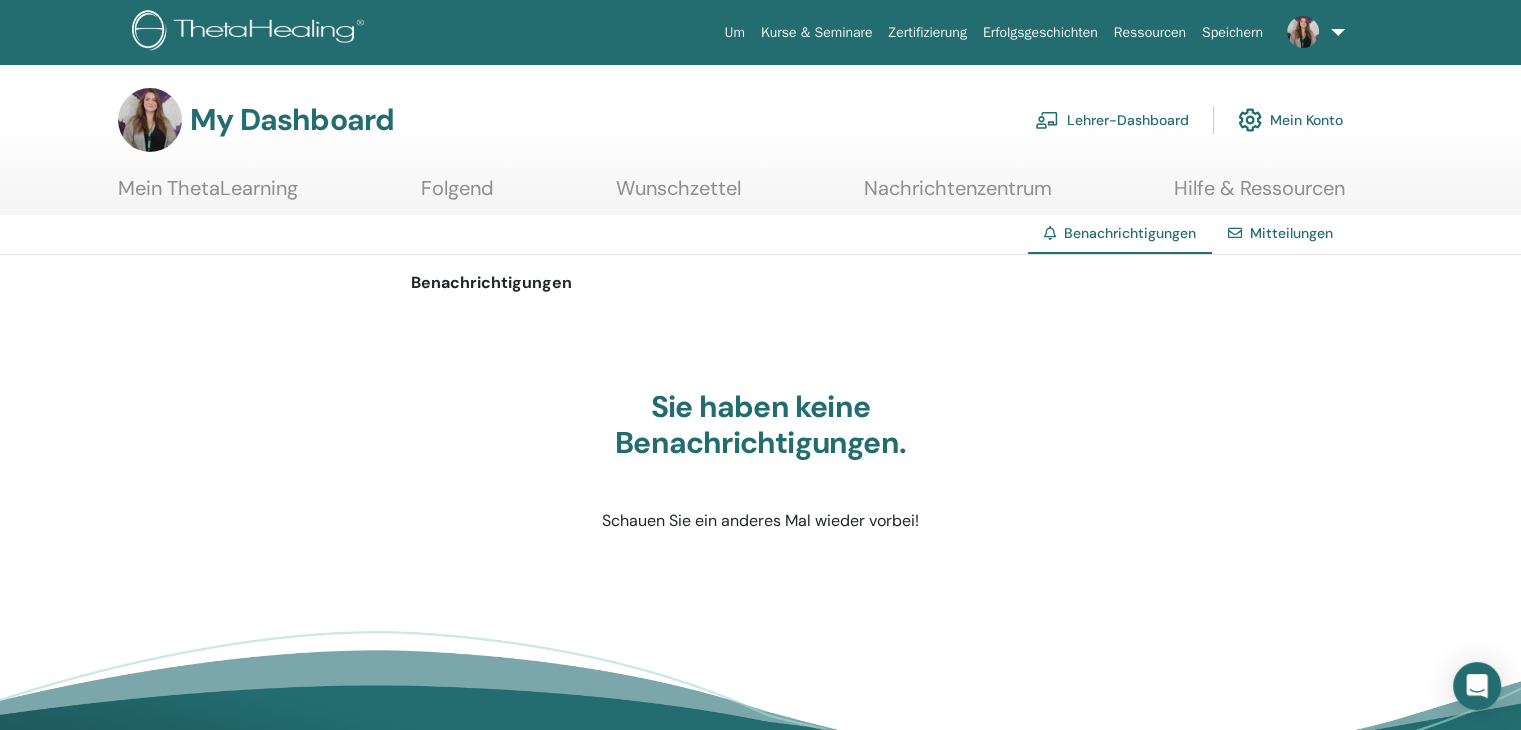 click on "Lehrer-Dashboard" at bounding box center [1112, 120] 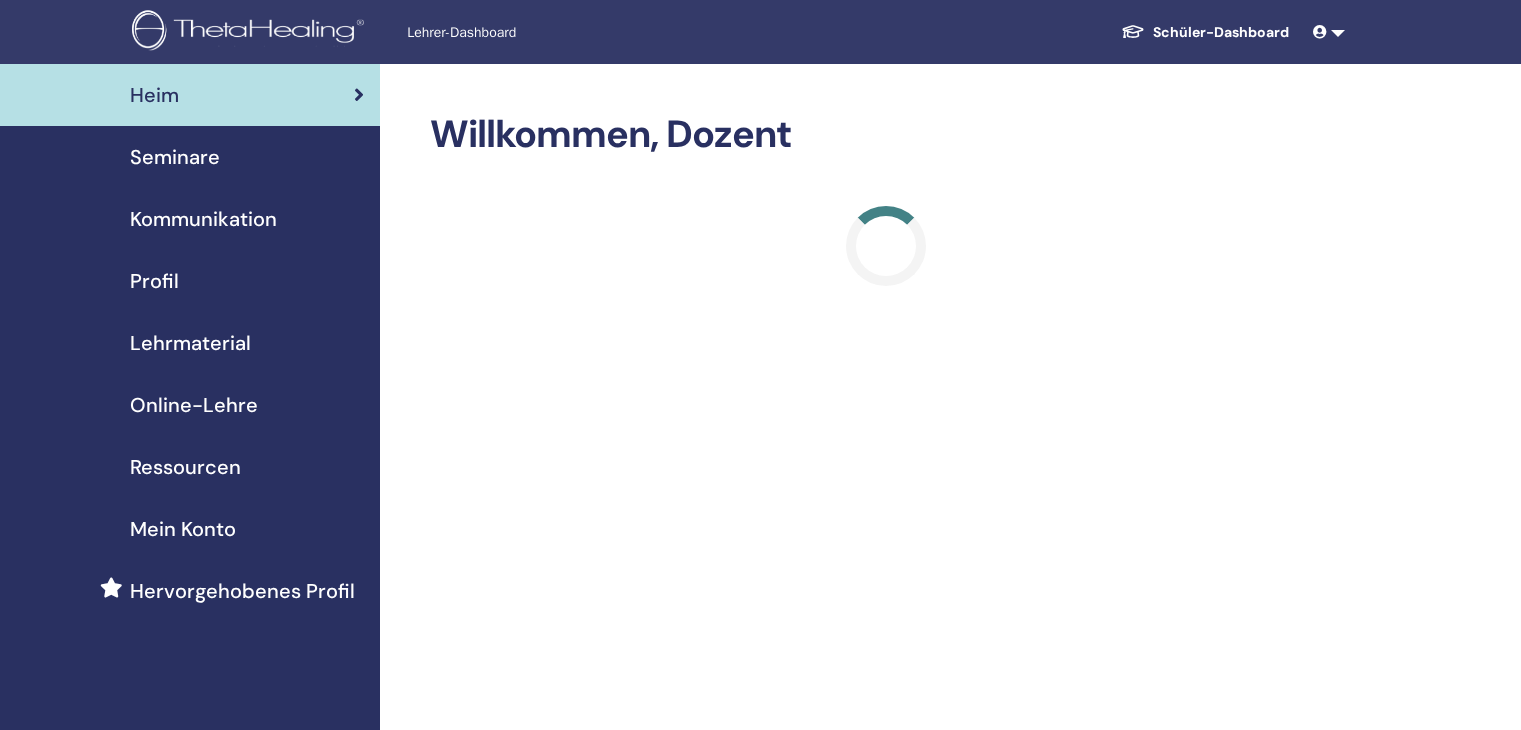 scroll, scrollTop: 0, scrollLeft: 0, axis: both 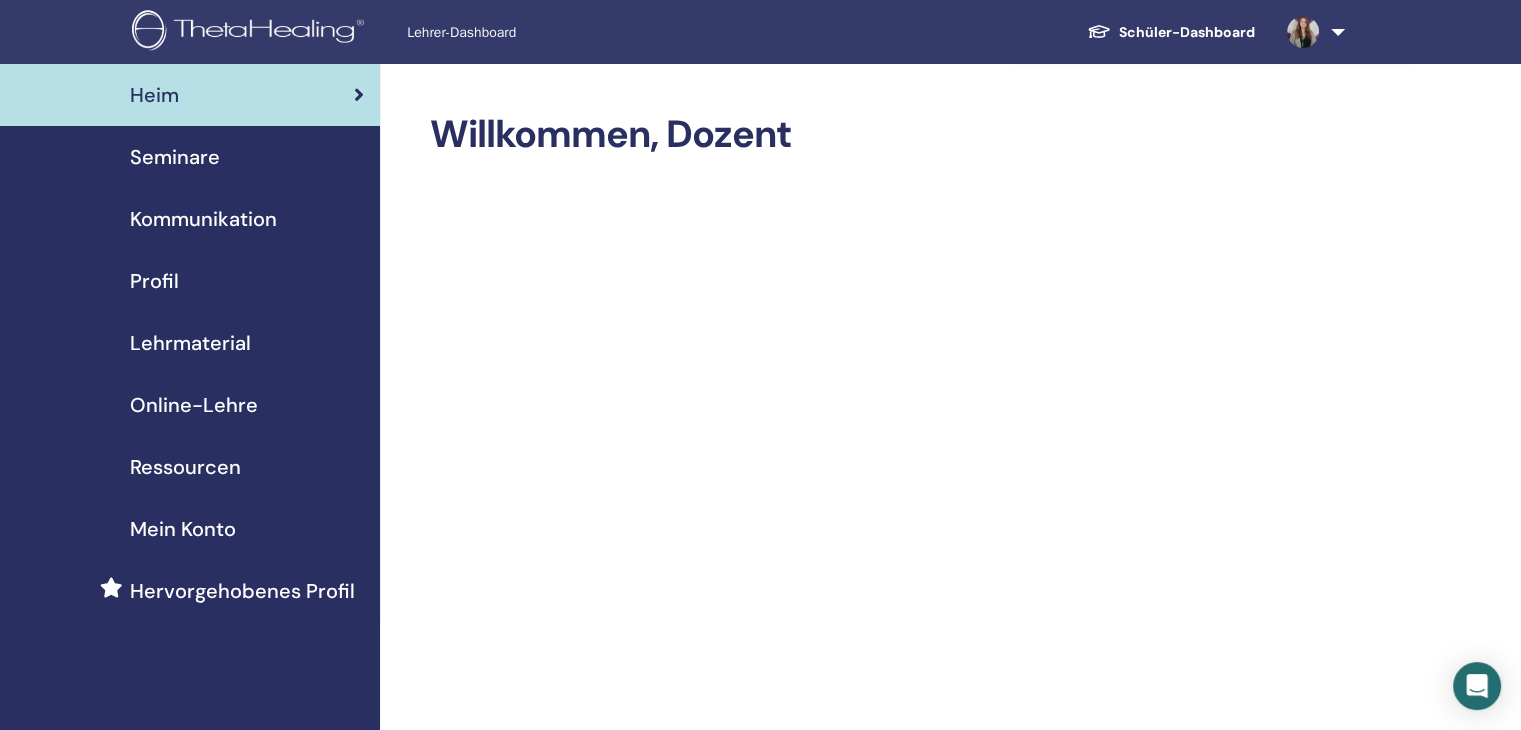 click on "Seminare" at bounding box center (175, 157) 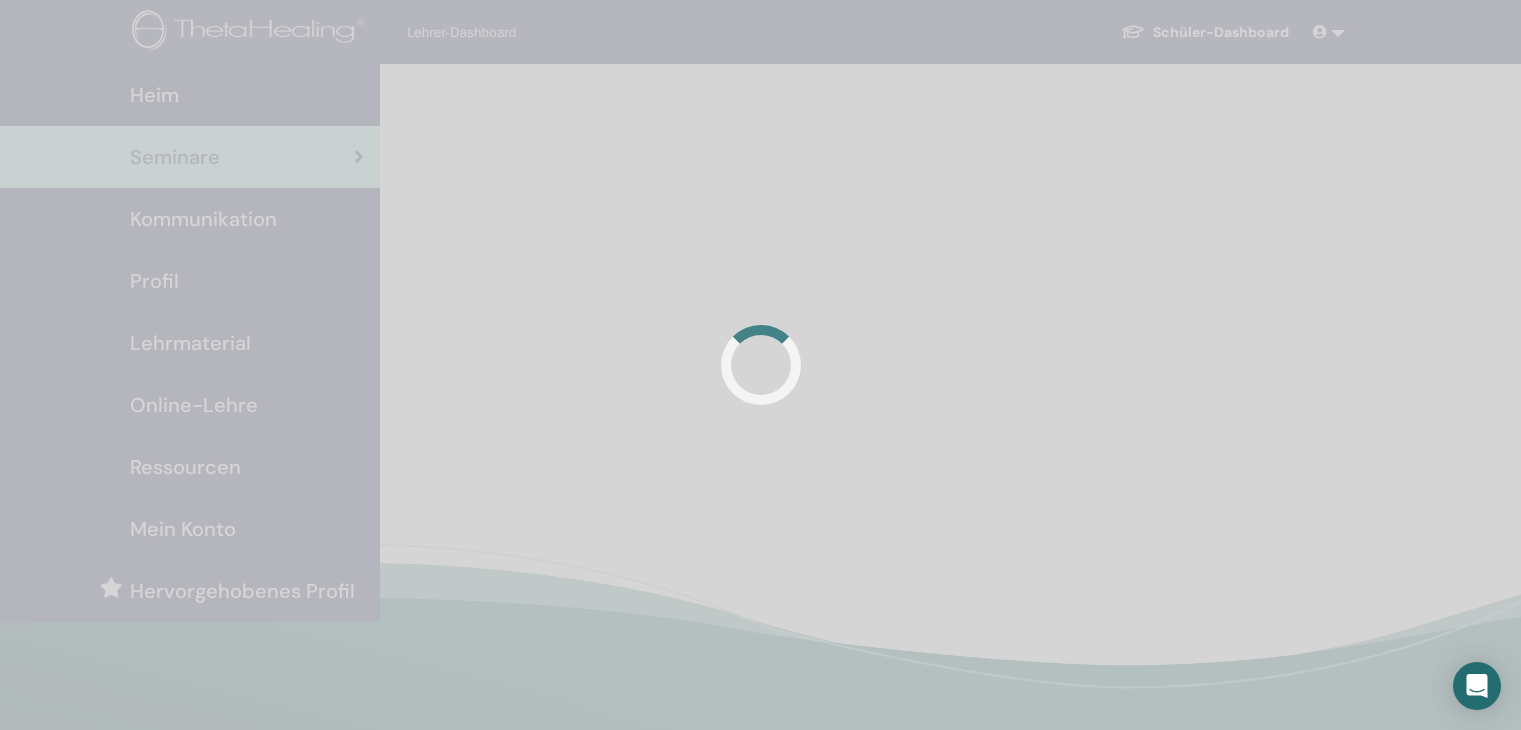 scroll, scrollTop: 0, scrollLeft: 0, axis: both 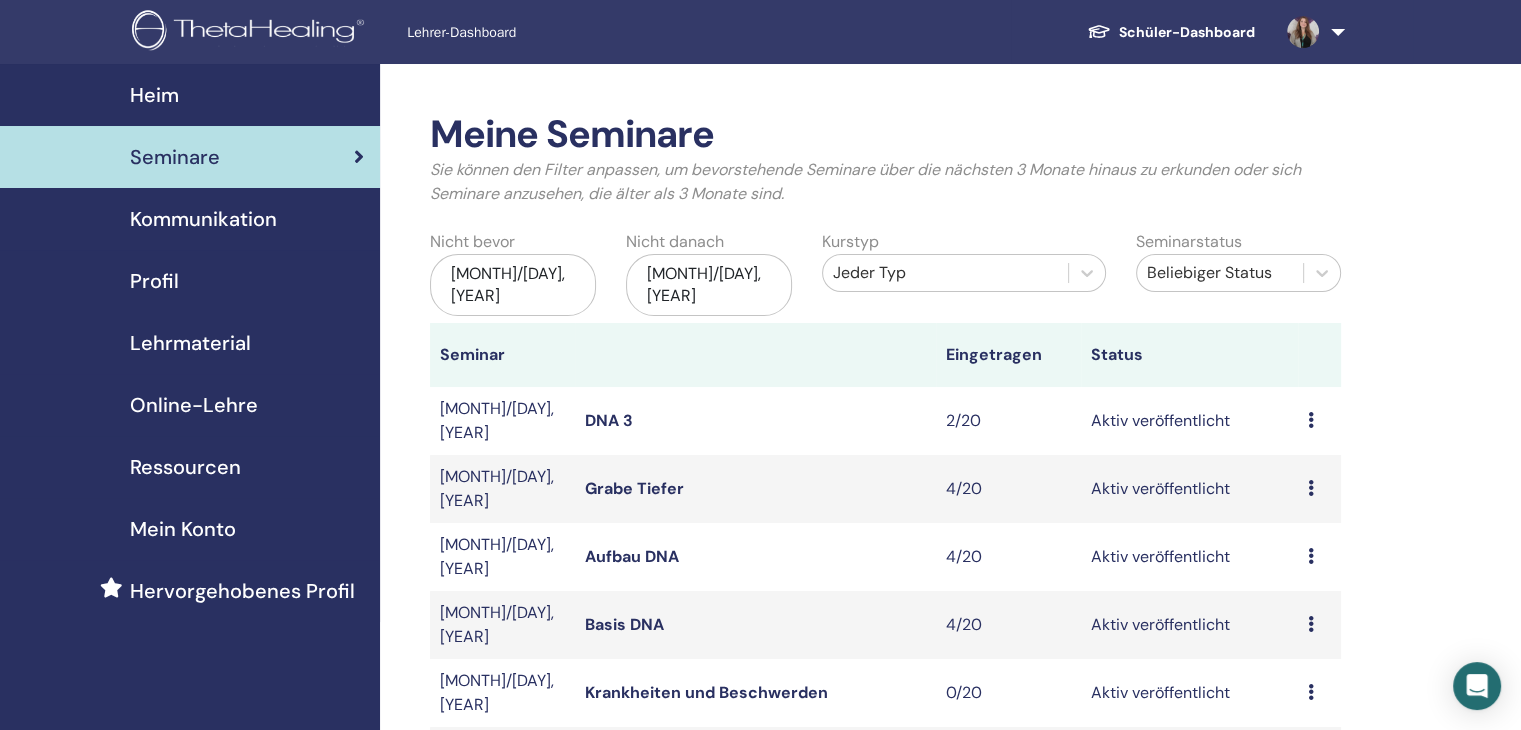 click on "Basis DNA" at bounding box center (624, 624) 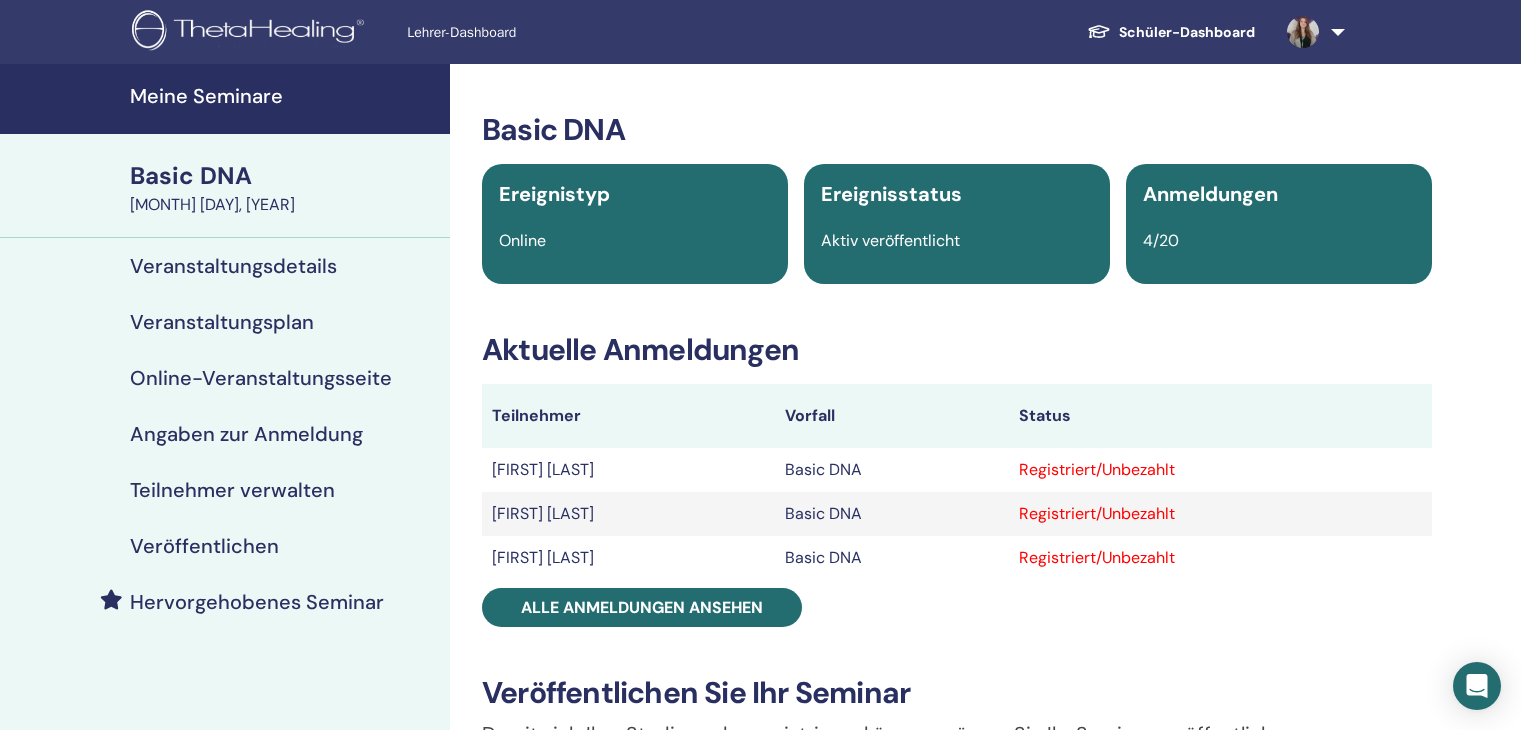 scroll, scrollTop: 0, scrollLeft: 0, axis: both 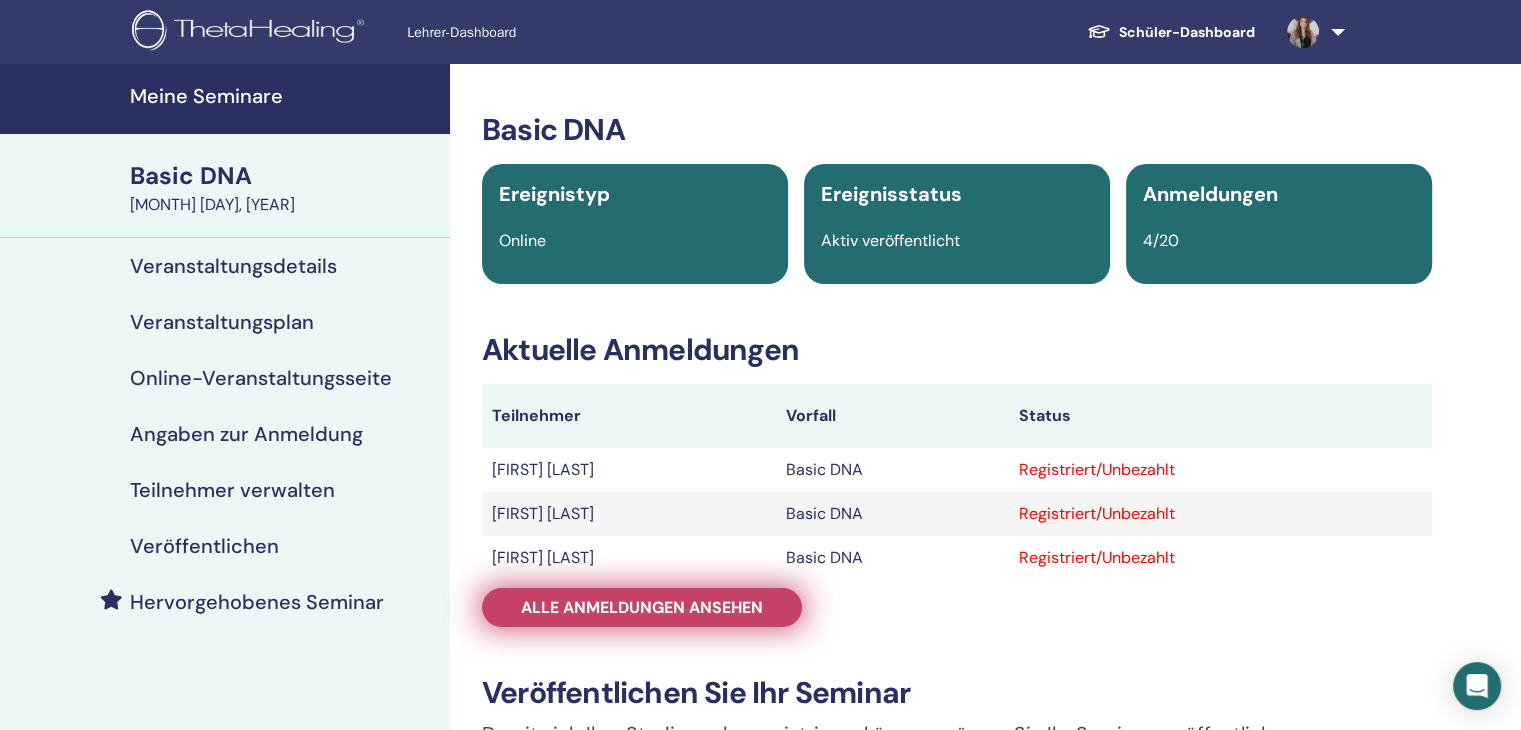 click on "Alle Anmeldungen ansehen" at bounding box center [642, 607] 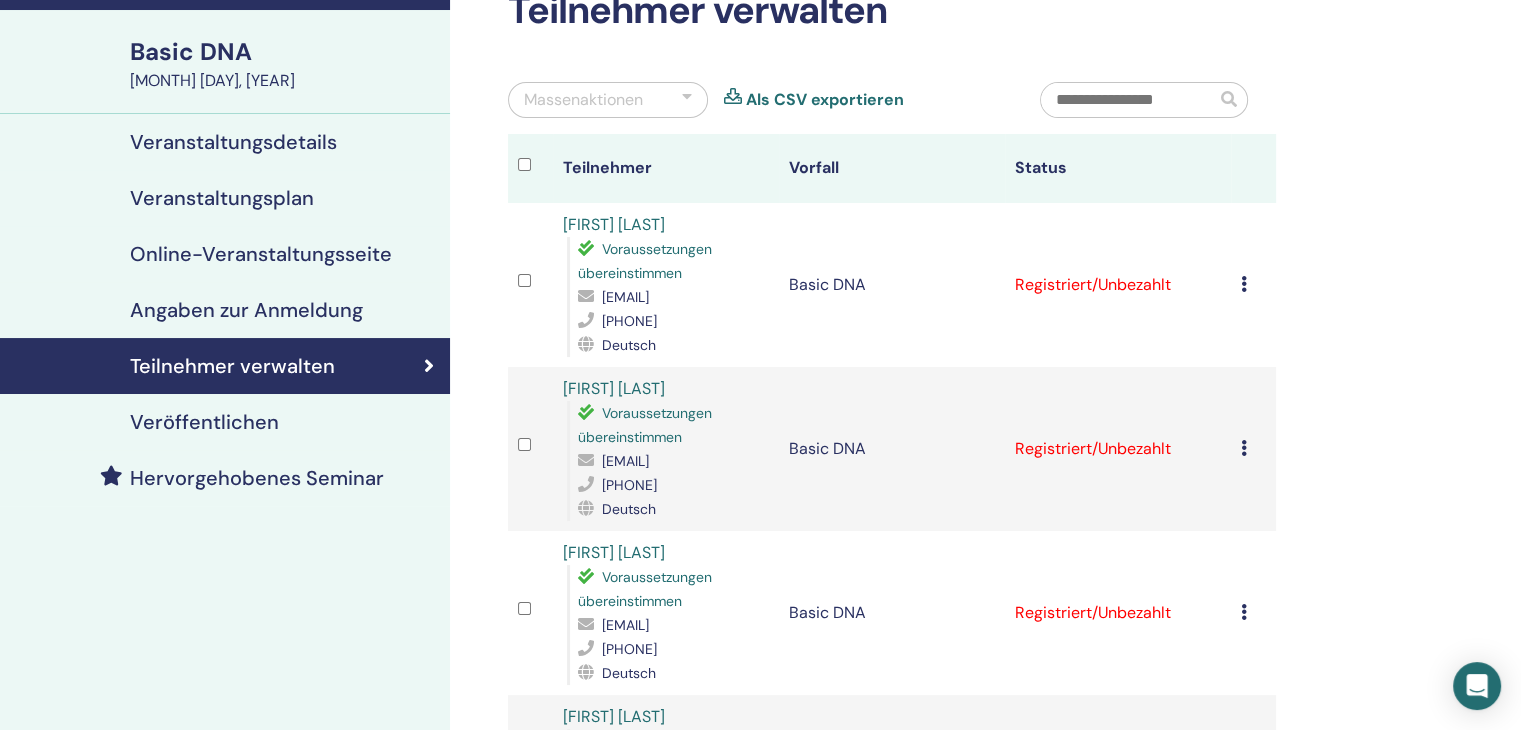 scroll, scrollTop: 0, scrollLeft: 0, axis: both 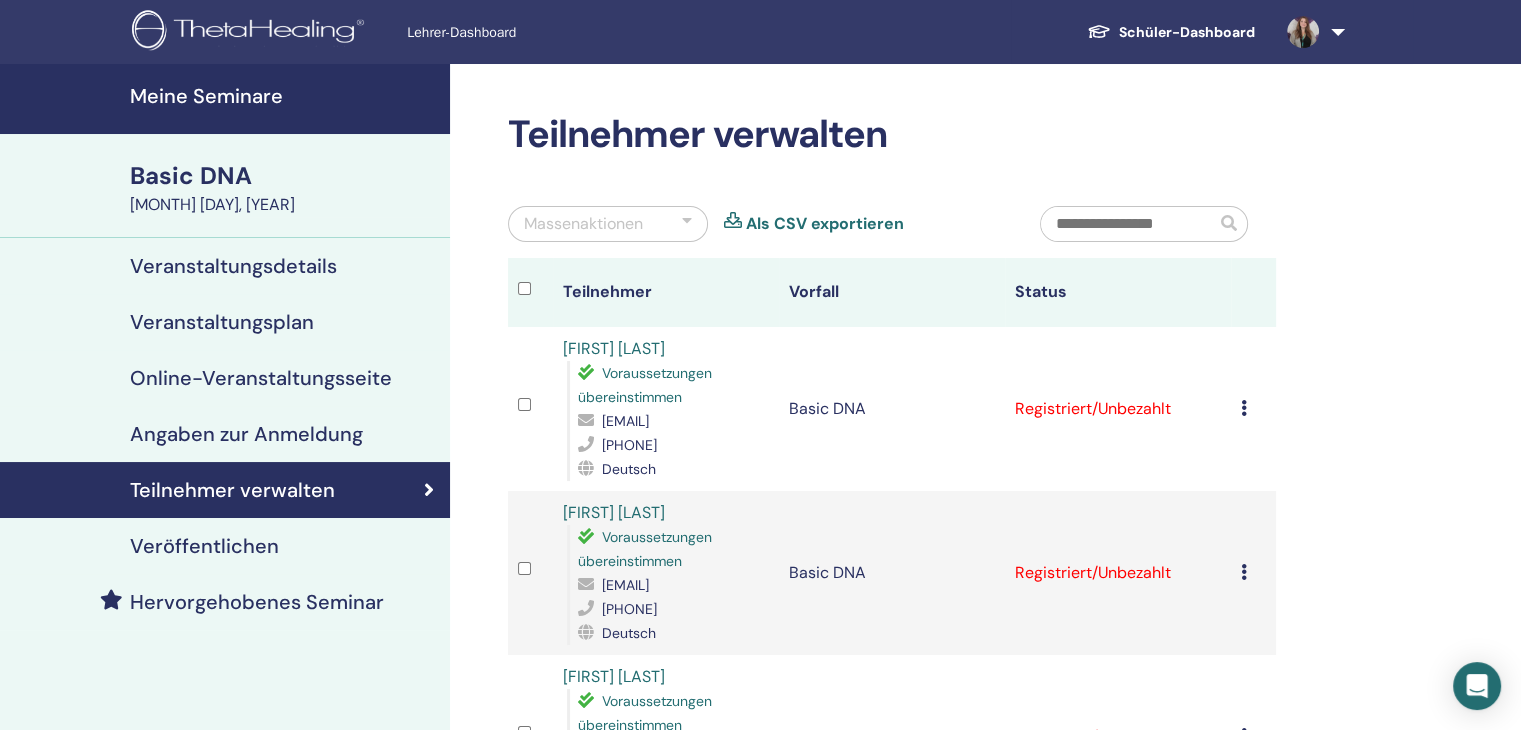 click on "Veröffentlichen" at bounding box center (204, 546) 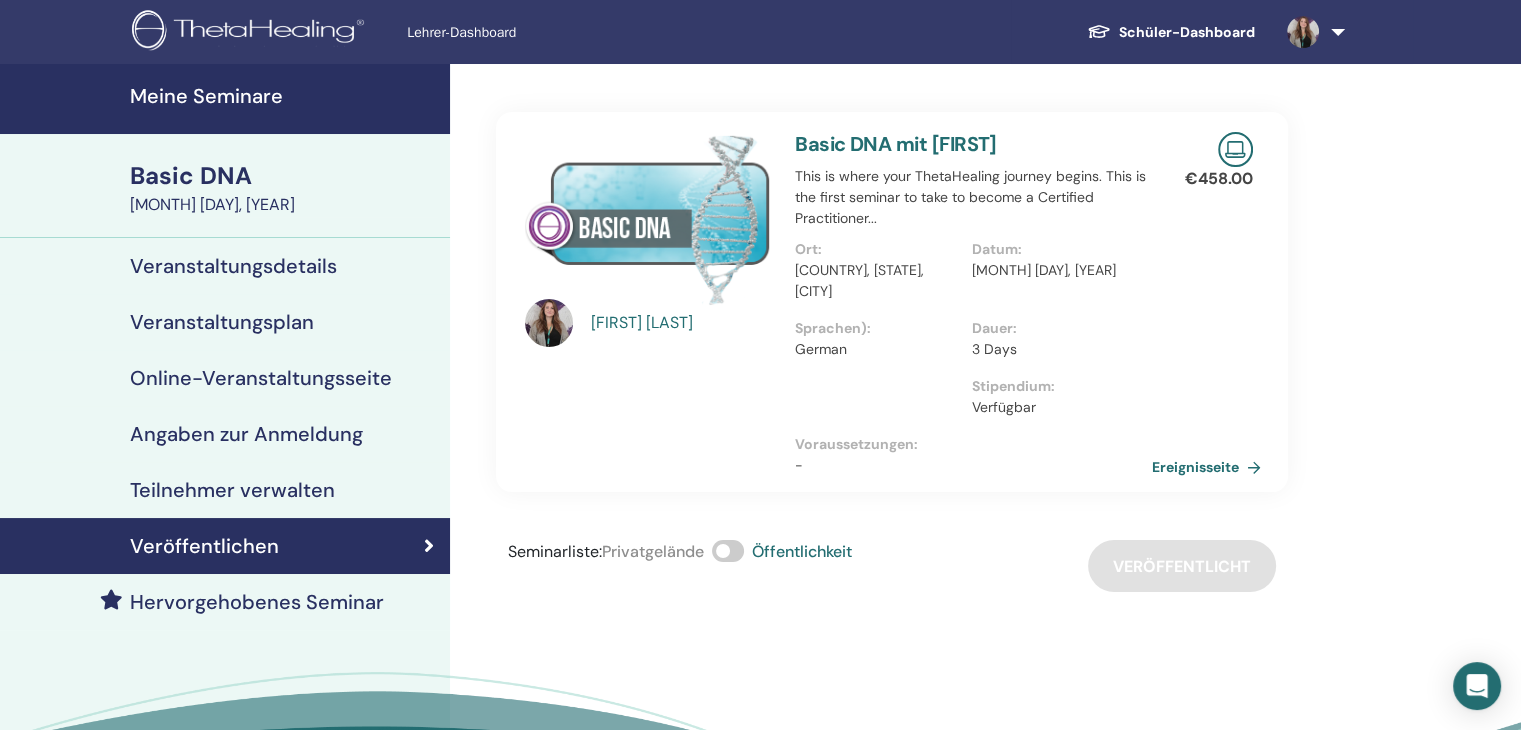 click on "Ereignisseite" at bounding box center (1210, 467) 